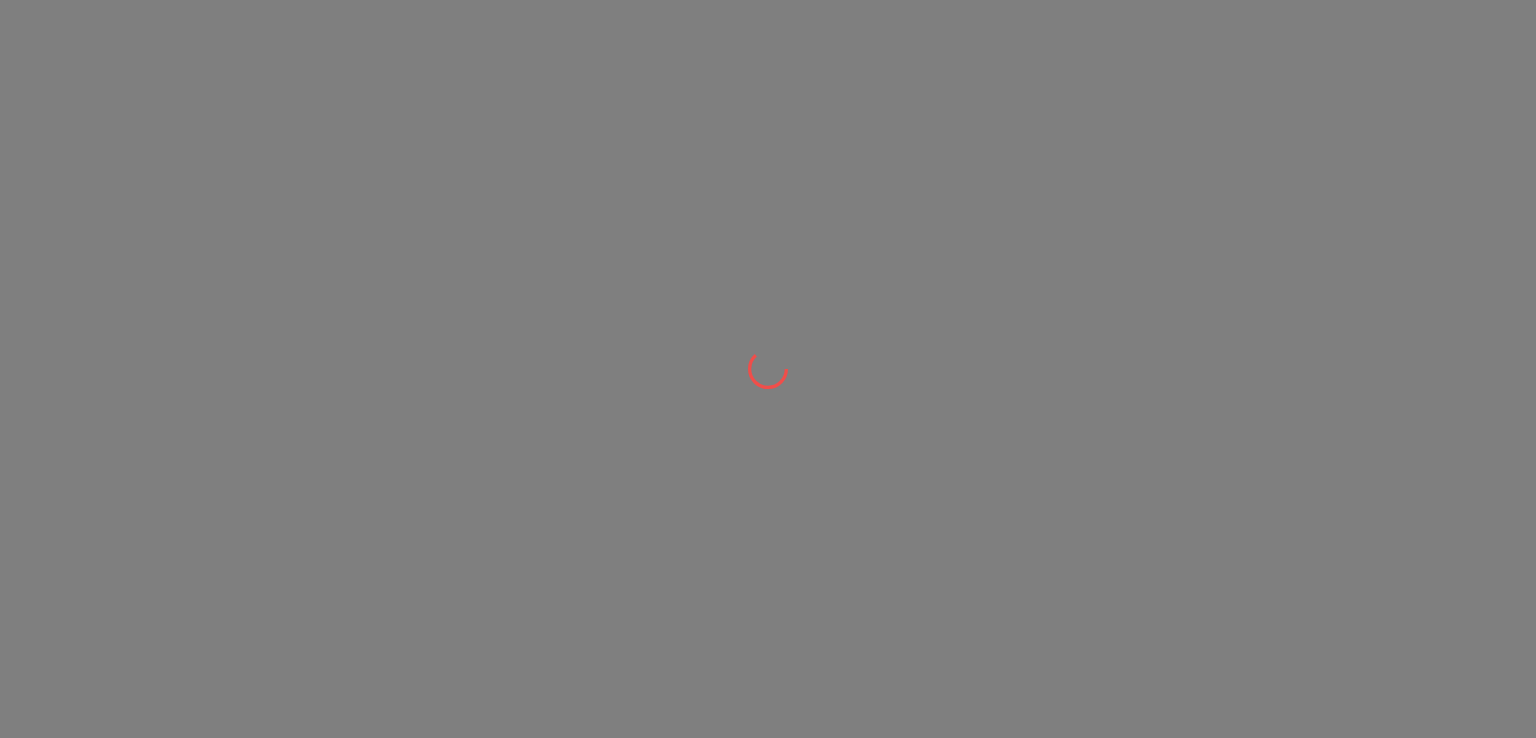 scroll, scrollTop: 0, scrollLeft: 0, axis: both 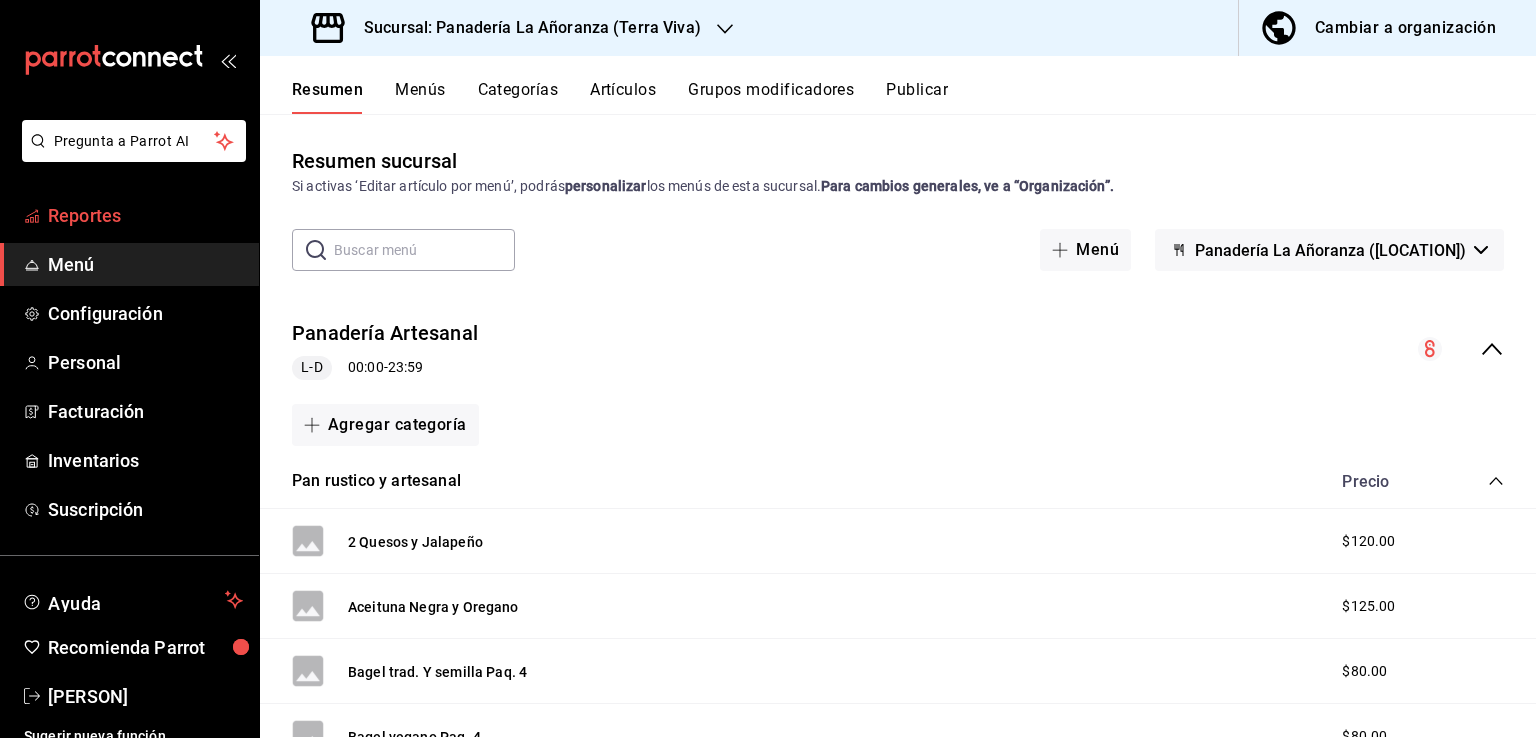 click on "Reportes" at bounding box center [145, 215] 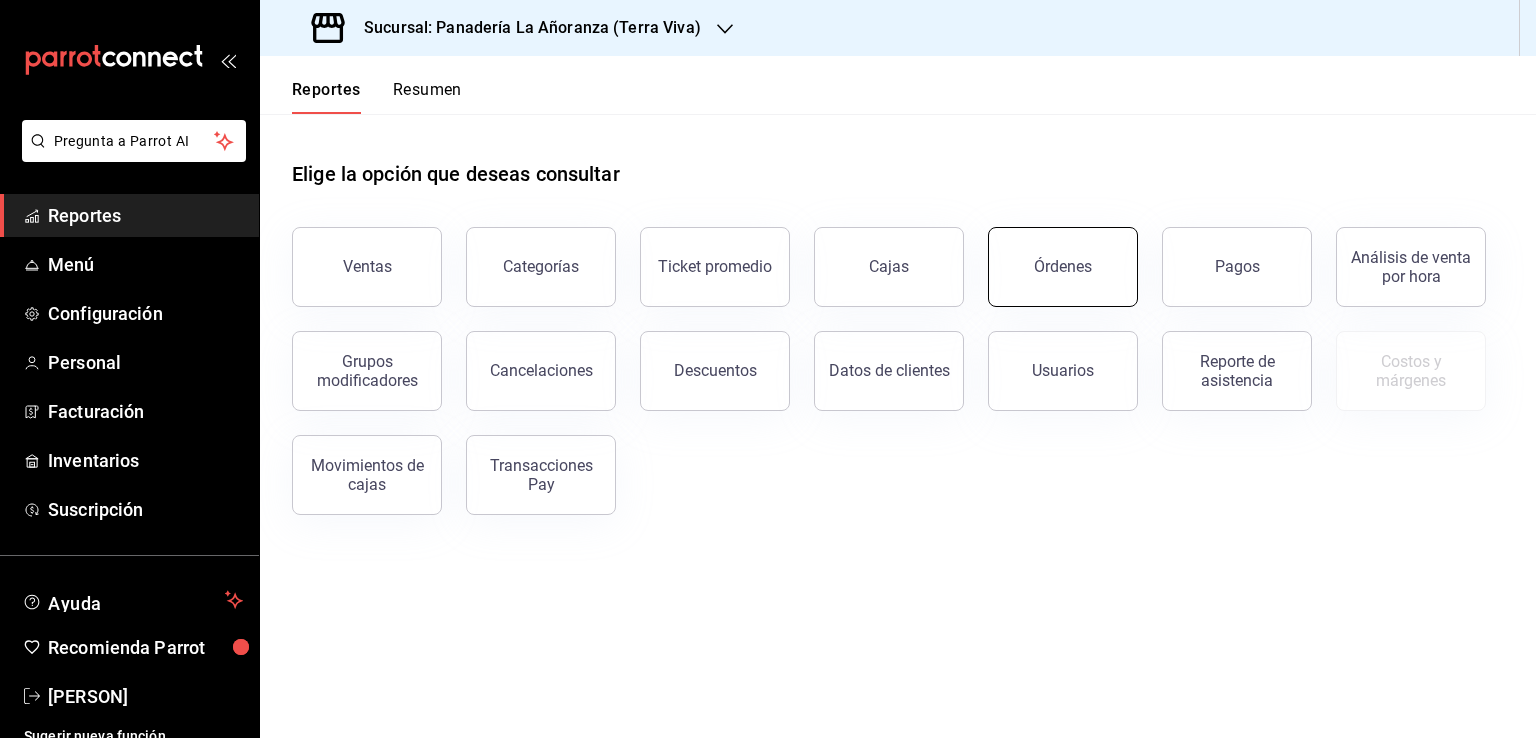 click on "Órdenes" at bounding box center [1063, 267] 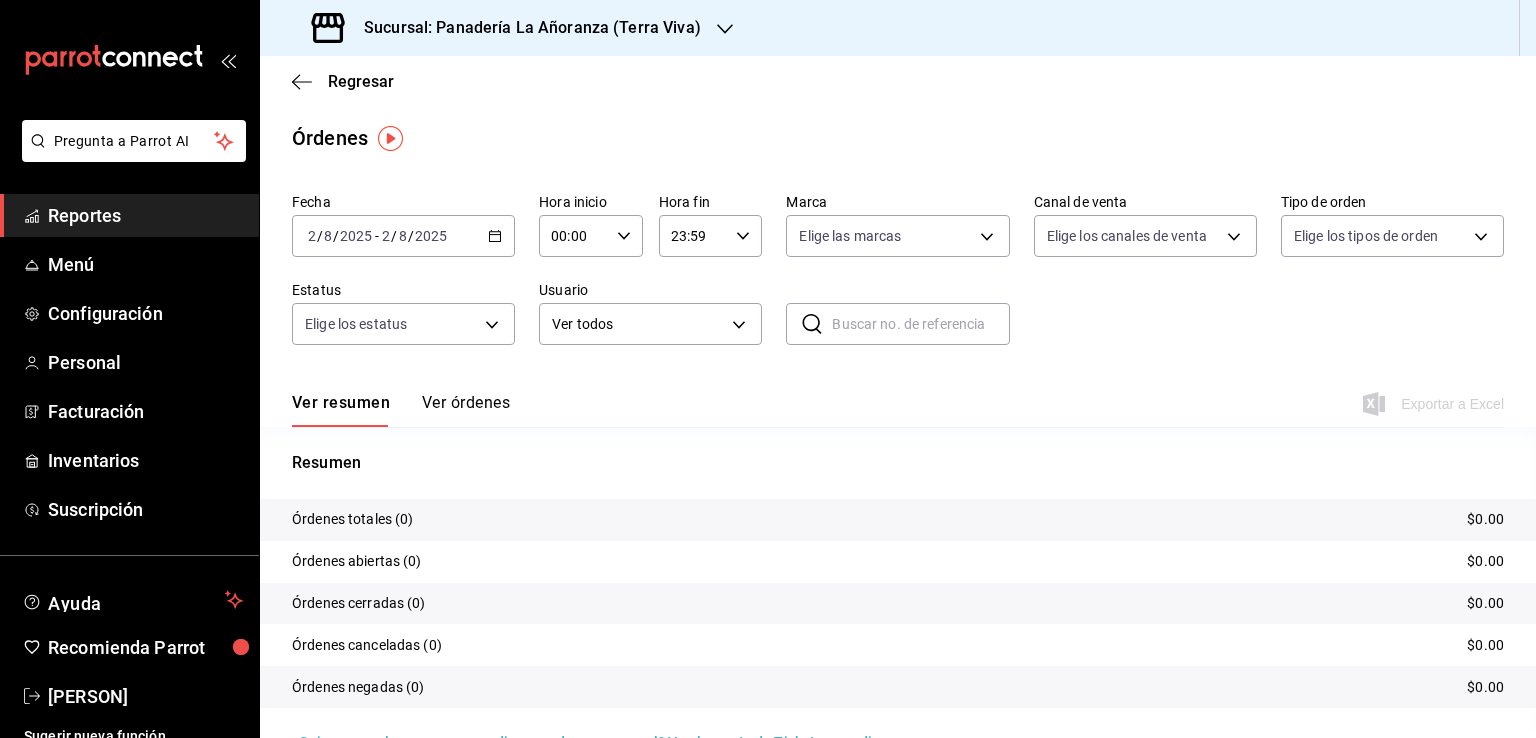 click on "Sucursal: Panadería La Añoranza (Terra Viva)" at bounding box center [508, 28] 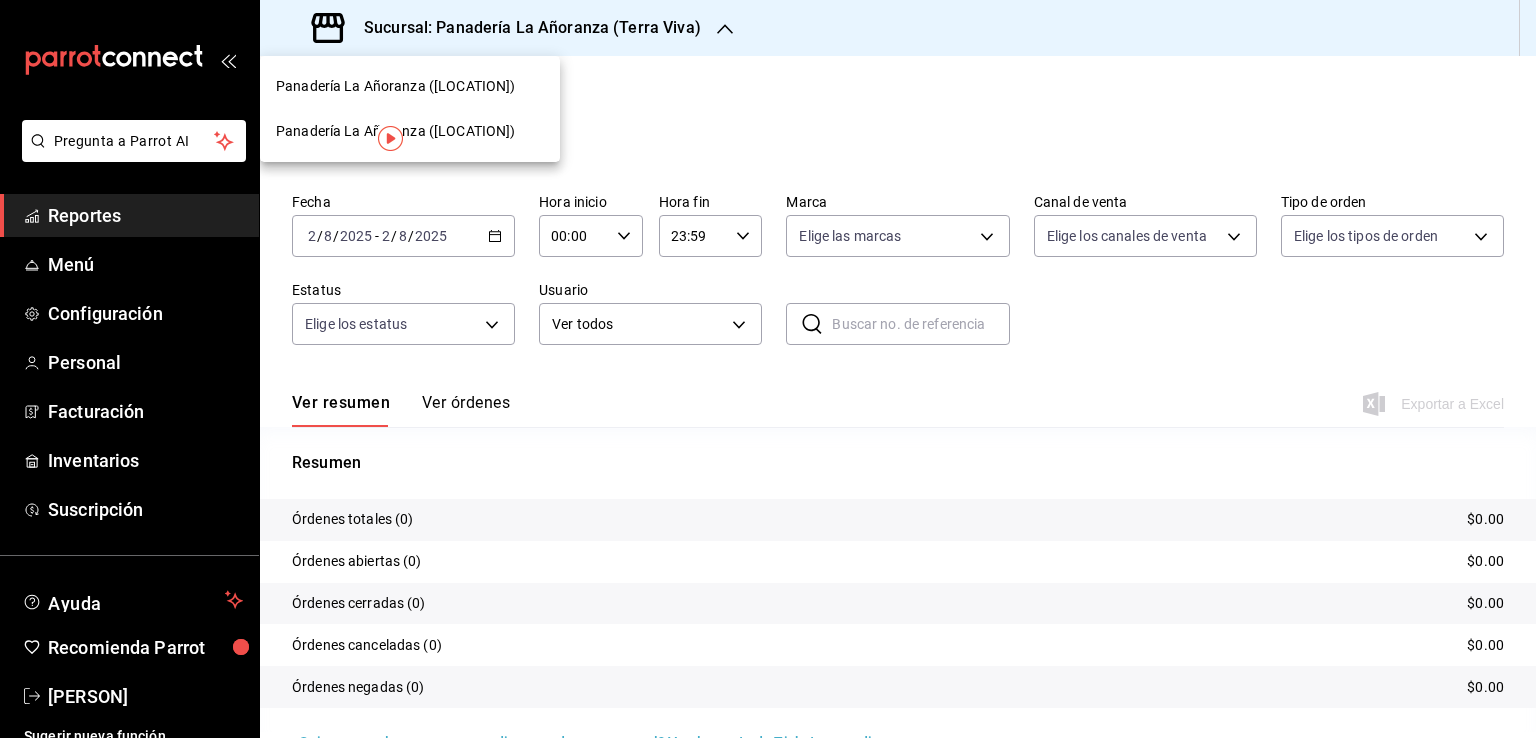 click on "Panadería La Añoranza ([LOCATION])" at bounding box center [410, 131] 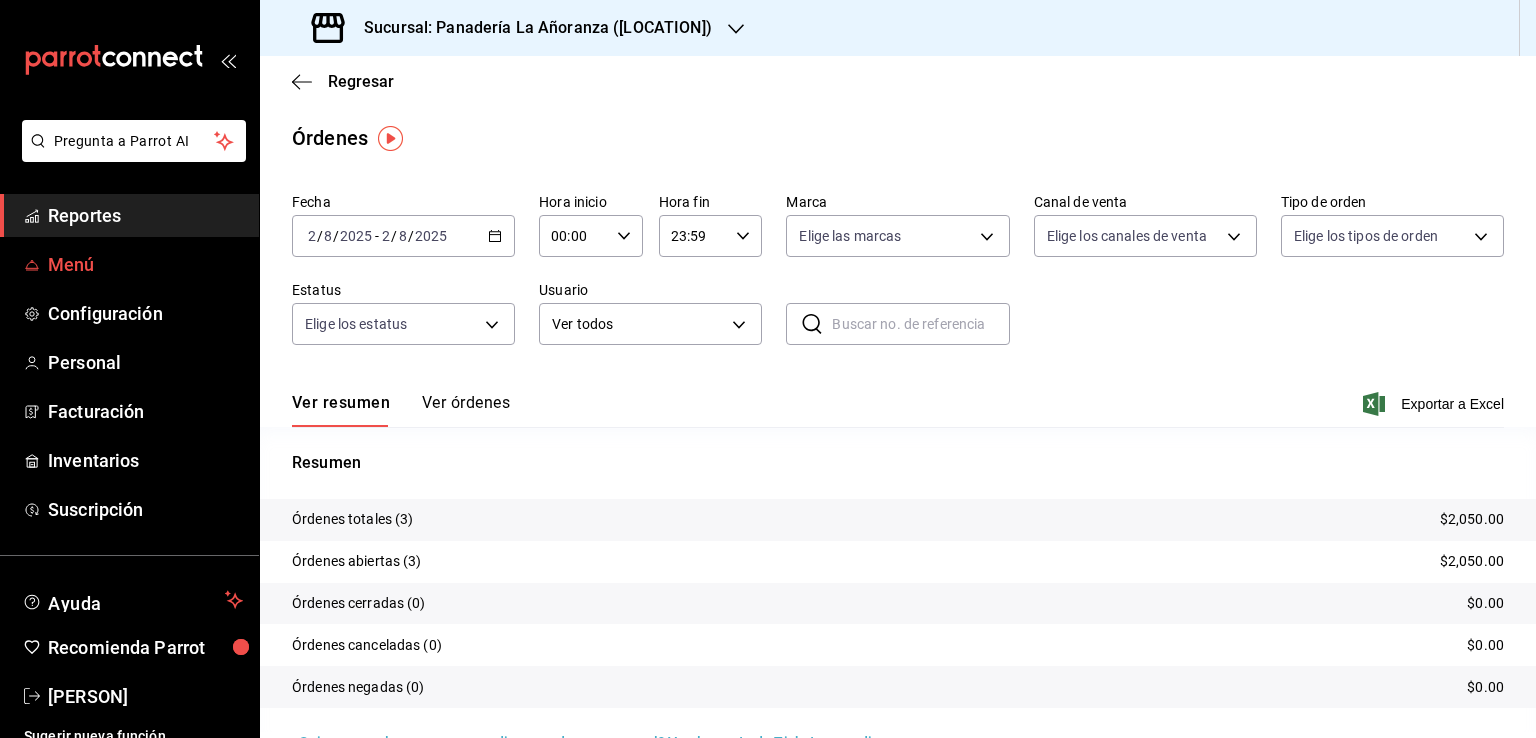 click on "Menú" at bounding box center (145, 264) 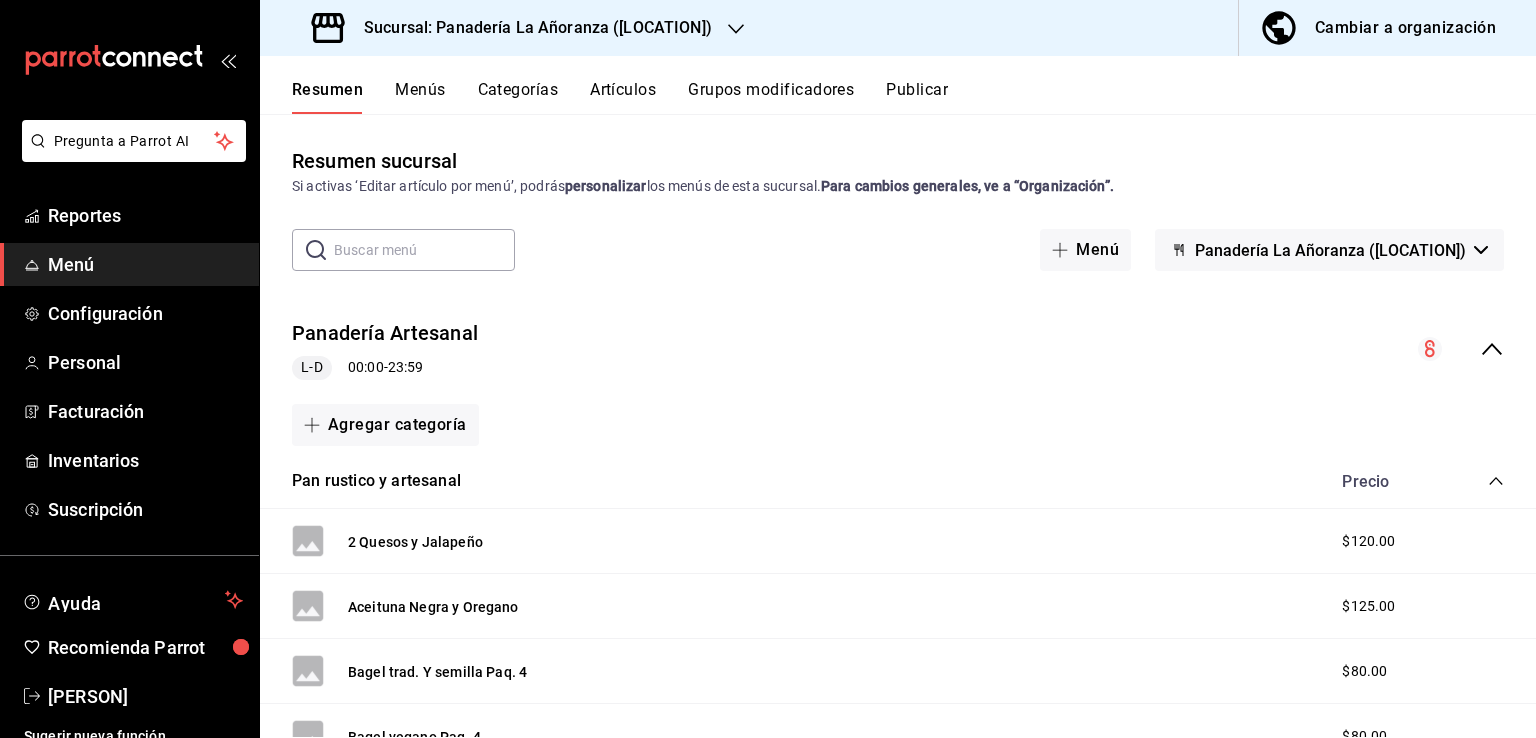 click on "Categorías" at bounding box center [518, 97] 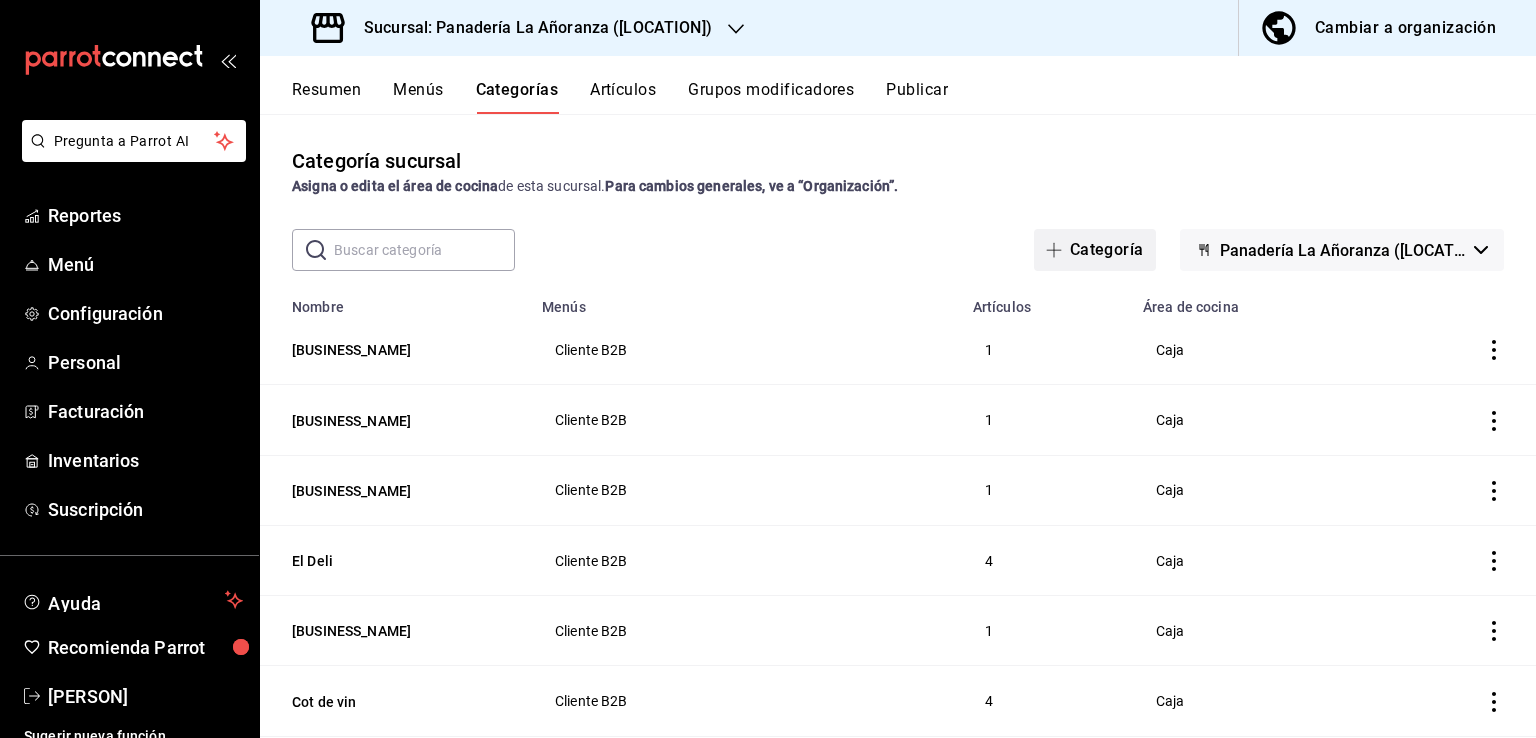 click on "Categoría" at bounding box center [1095, 250] 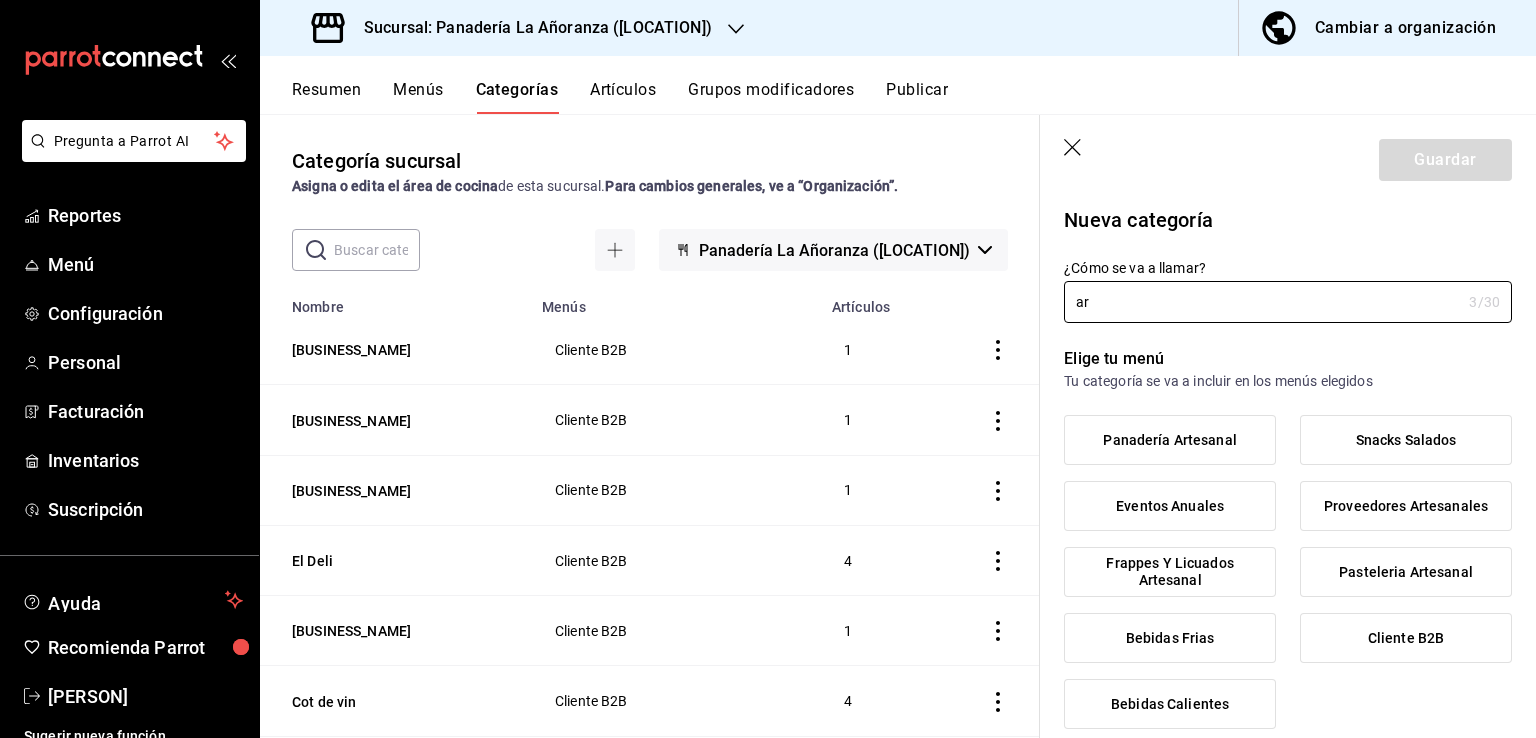 type on "a" 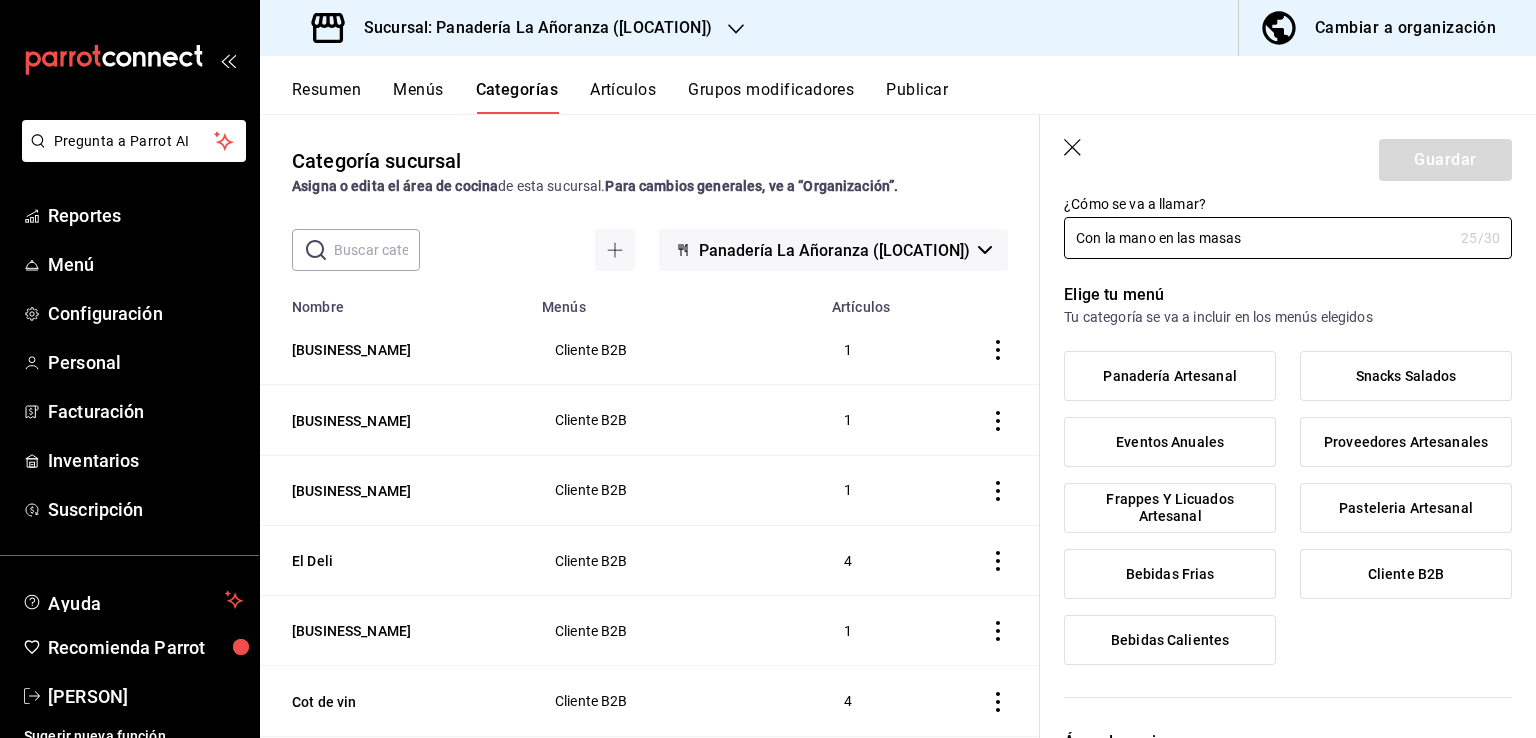 scroll, scrollTop: 100, scrollLeft: 0, axis: vertical 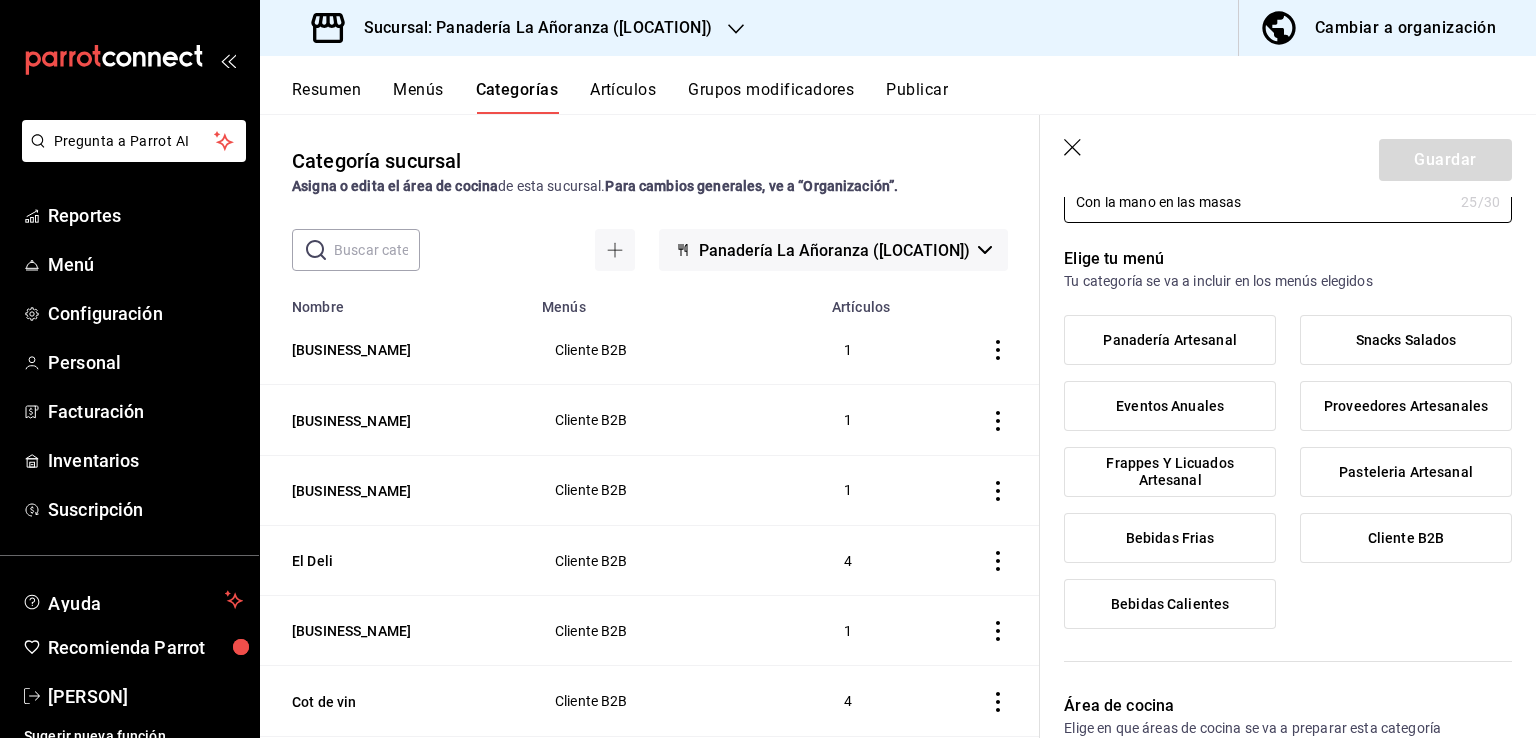 type on "Con la mano en las masas" 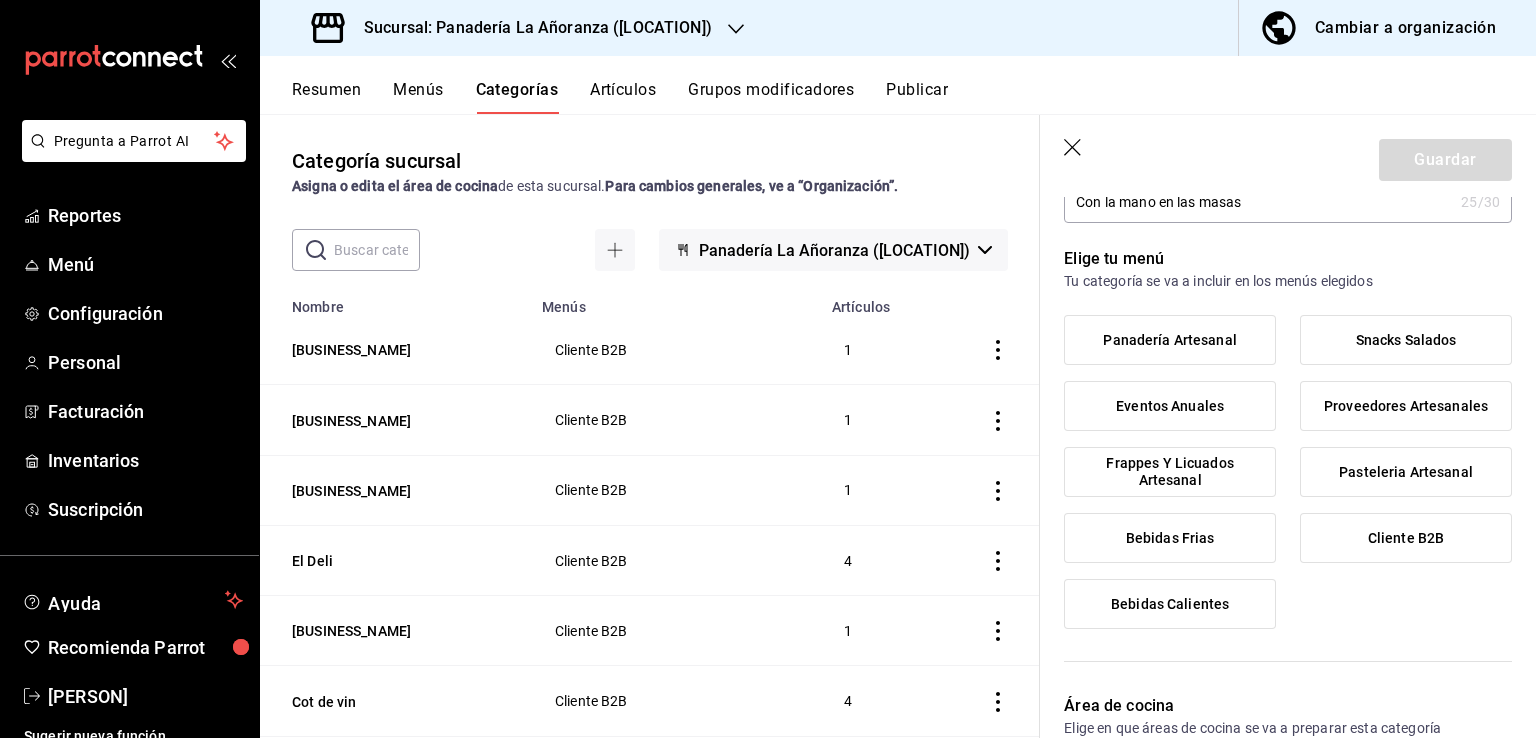 click on "Cliente B2B" at bounding box center (1406, 538) 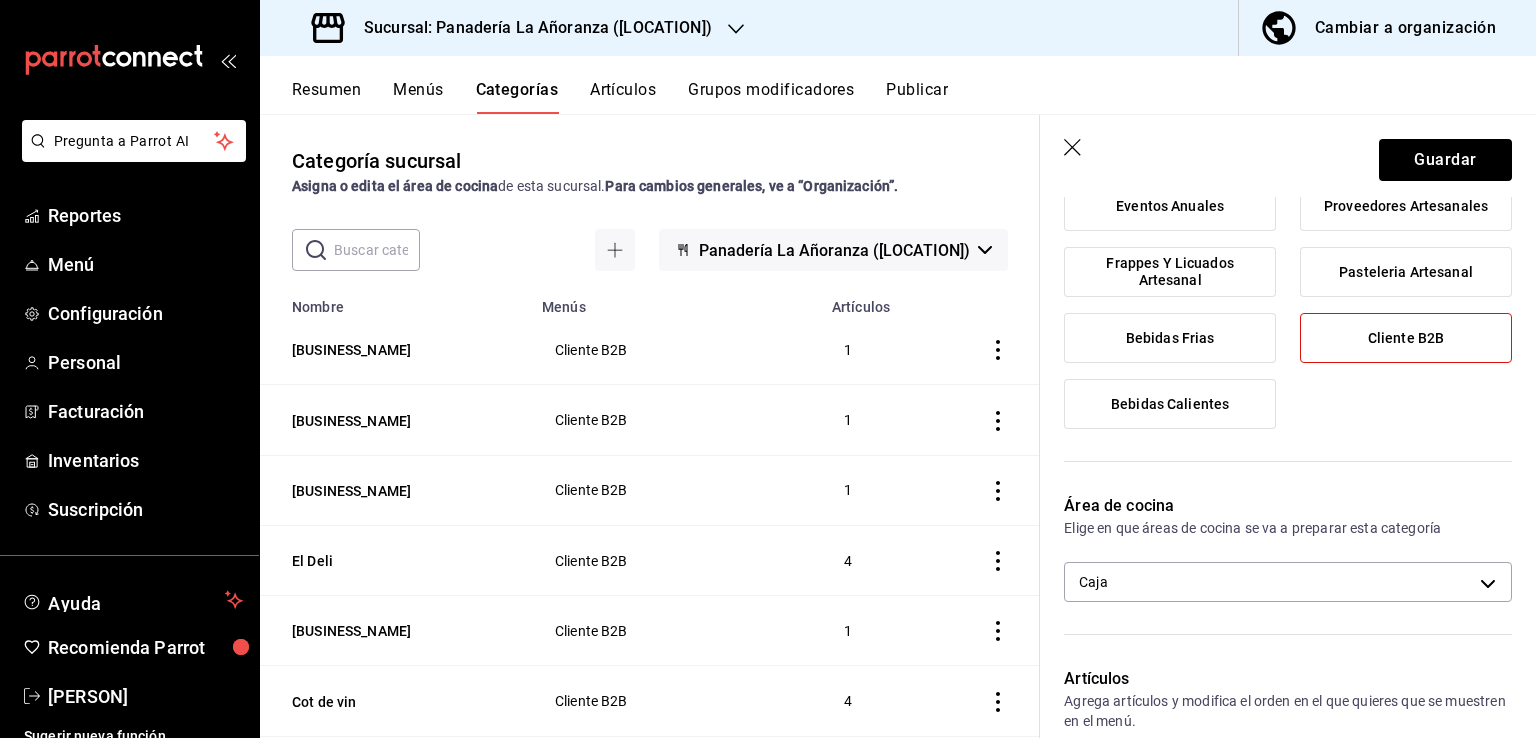 scroll, scrollTop: 400, scrollLeft: 0, axis: vertical 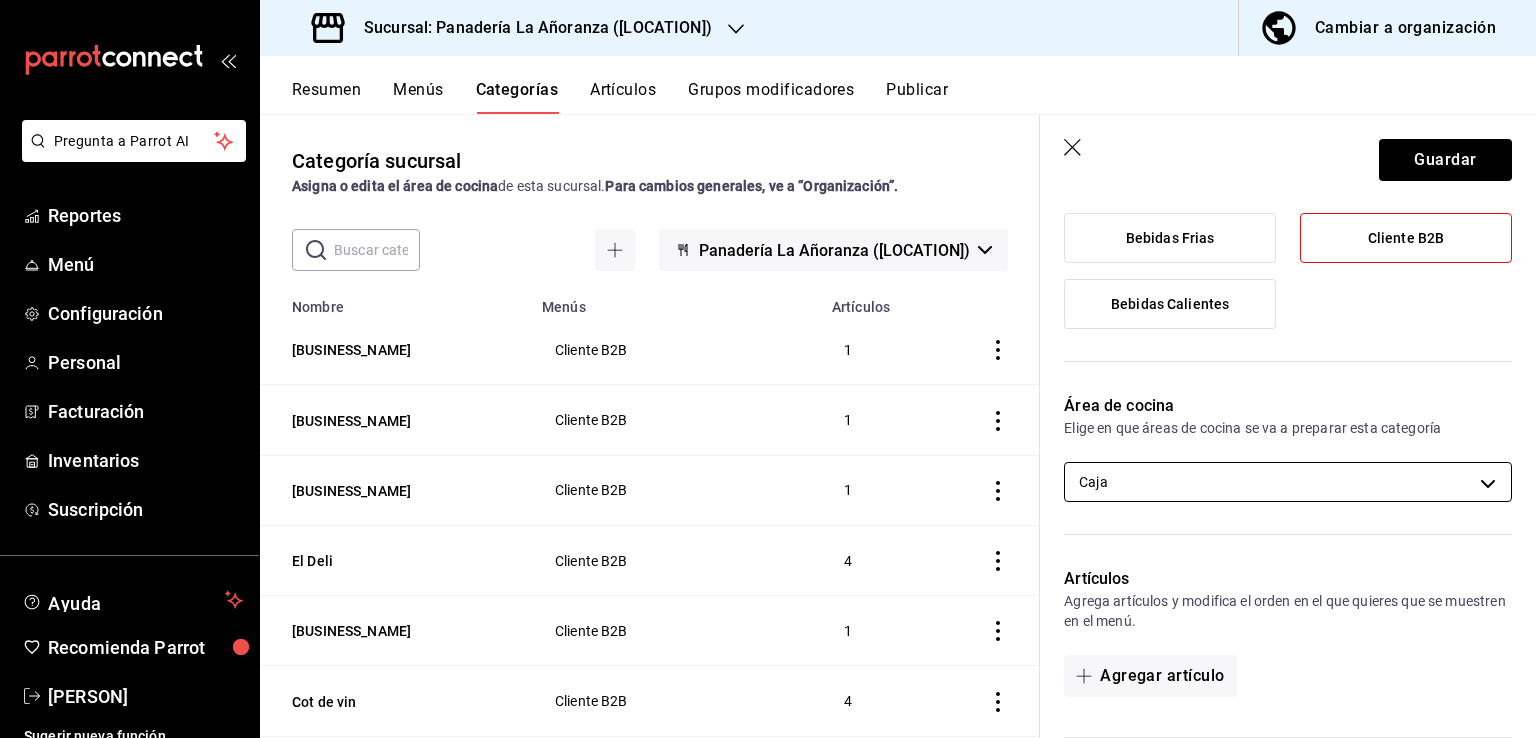 click on "Pregunta a Parrot AI Reportes   Menú   Configuración   Personal   Facturación   Inventarios   Suscripción   Ayuda Recomienda Parrot   [PERSON]   Sugerir nueva función   Sucursal: Panadería La Añoranza ([LOCATION]) Cambiar a organización Resumen Menús Categorías Artículos Grupos modificadores Publicar Categoría sucursal Asigna o edita el área de cocina  de esta sucursal.  Para cambios generales, ve a “Organización”. ​ ​ Panadería La Añoranza ([LOCATION]) Nombre Menús Artículos Casa Xixum Cliente B2B 1 Onora Cliente B2B 1 Mayakita Cliente B2B 1 El Deli Cliente B2B 4 Renata SF Cliente B2B 1 Cot de vin Cliente B2B 4 Mar di Vino Cliente B2B 2 Paulina Arizpe Cliente B2B 4 Cafeteria Don Celes Cliente B2B 4 Sabor del sur Cliente B2B 18 circuletas Proveedores Artesanales 2 Reposteria variada Pasteleria Artesanal 6 Cheken pollo Cliente B2B 1 Level up Cliente B2B 2 Massiel Huevo Cliente B2B 1 Estela Cliente B2B 4 Cafe de 8 Cliente B2B 6 La playita Cliente B2B 1 Arandanos Cliente B2B 2 8 25" at bounding box center (768, 369) 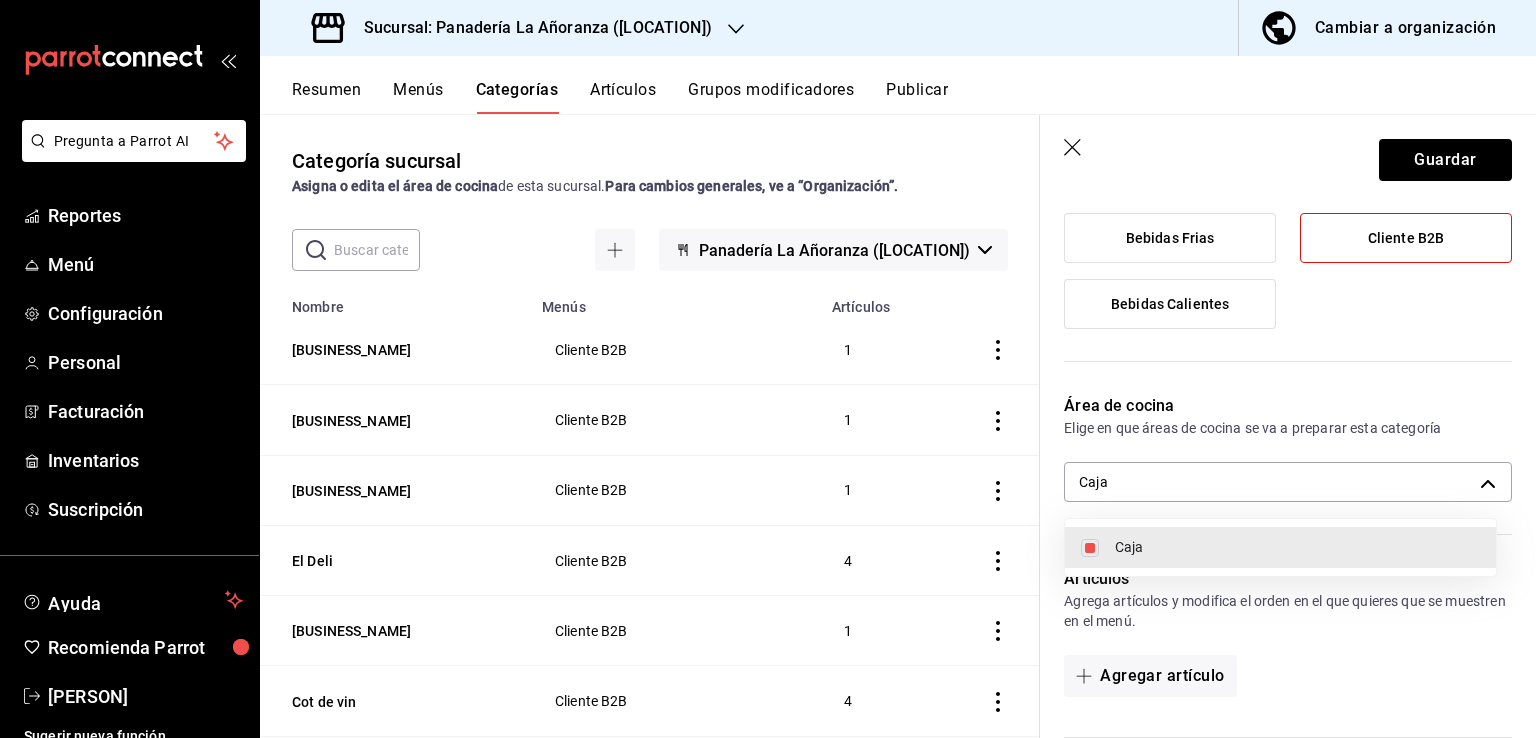 click at bounding box center [768, 369] 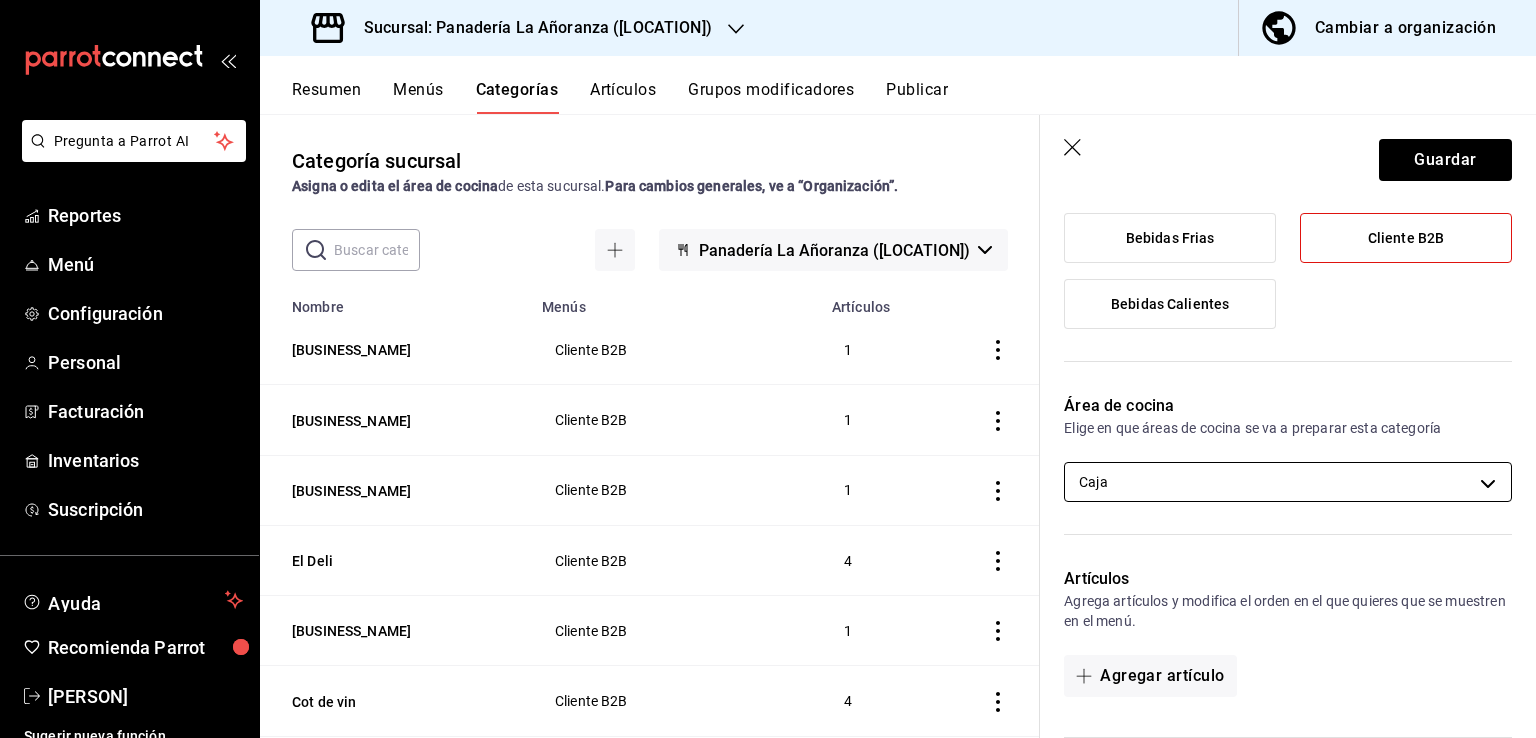 click on "Pregunta a Parrot AI Reportes   Menú   Configuración   Personal   Facturación   Inventarios   Suscripción   Ayuda Recomienda Parrot   [PERSON]   Sugerir nueva función   Sucursal: Panadería La Añoranza ([LOCATION]) Cambiar a organización Resumen Menús Categorías Artículos Grupos modificadores Publicar Categoría sucursal Asigna o edita el área de cocina  de esta sucursal.  Para cambios generales, ve a “Organización”. ​ ​ Panadería La Añoranza ([LOCATION]) Nombre Menús Artículos Casa Xixum Cliente B2B 1 Onora Cliente B2B 1 Mayakita Cliente B2B 1 El Deli Cliente B2B 4 Renata SF Cliente B2B 1 Cot de vin Cliente B2B 4 Mar di Vino Cliente B2B 2 Paulina Arizpe Cliente B2B 4 Cafeteria Don Celes Cliente B2B 4 Sabor del sur Cliente B2B 18 circuletas Proveedores Artesanales 2 Reposteria variada Pasteleria Artesanal 6 Cheken pollo Cliente B2B 1 Level up Cliente B2B 2 Massiel Huevo Cliente B2B 1 Estela Cliente B2B 4 Cafe de 8 Cliente B2B 6 La playita Cliente B2B 1 Arandanos Cliente B2B 2 8 25" at bounding box center (768, 369) 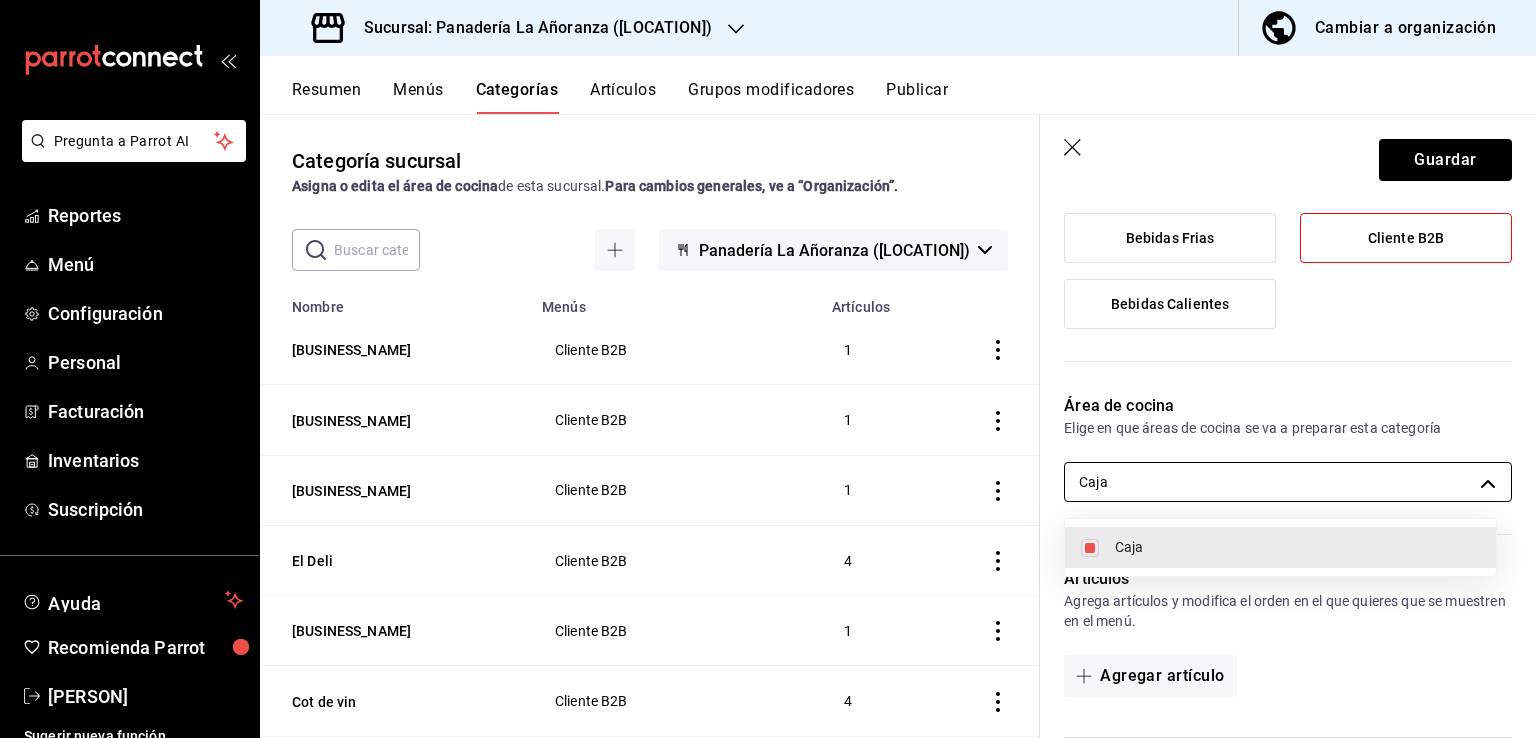 click at bounding box center (768, 369) 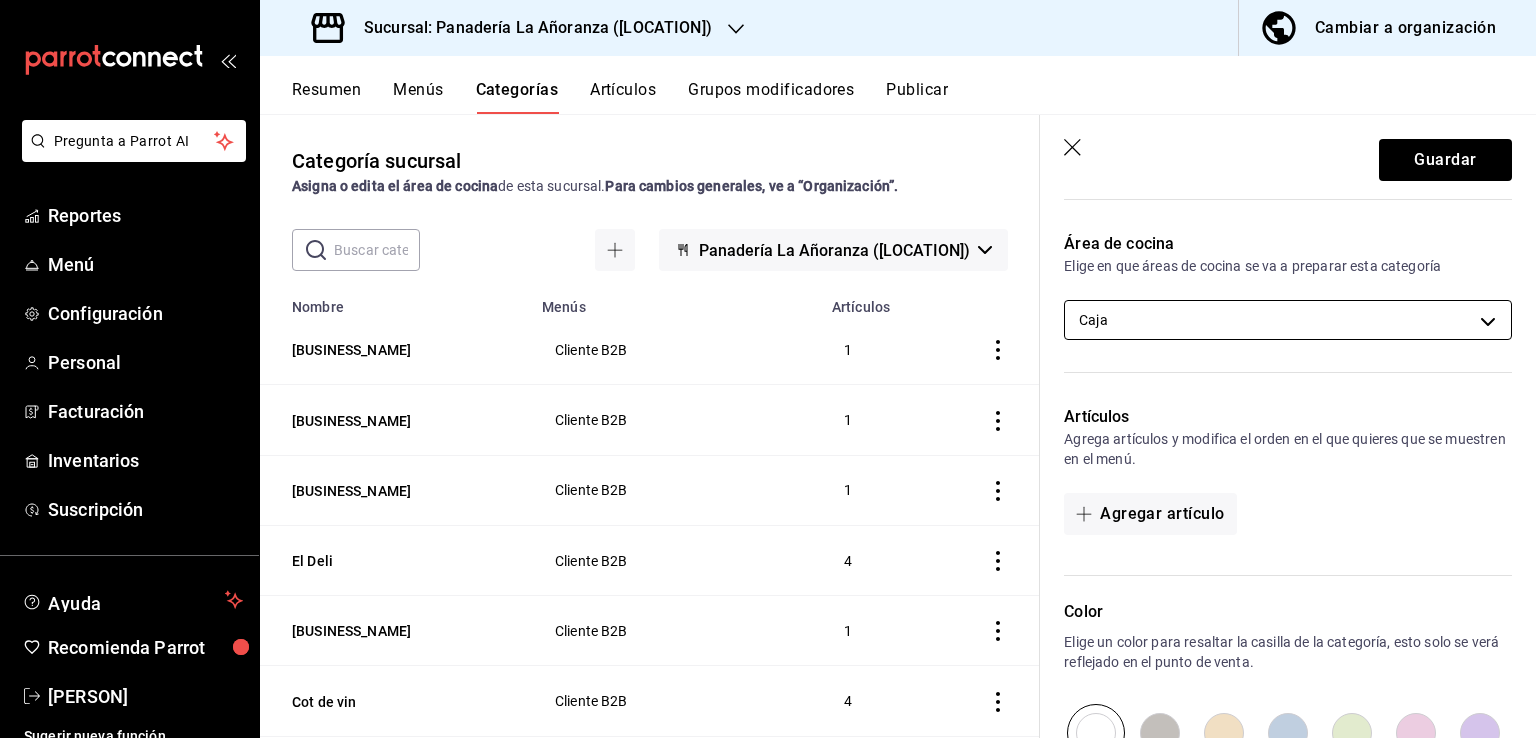 scroll, scrollTop: 338, scrollLeft: 0, axis: vertical 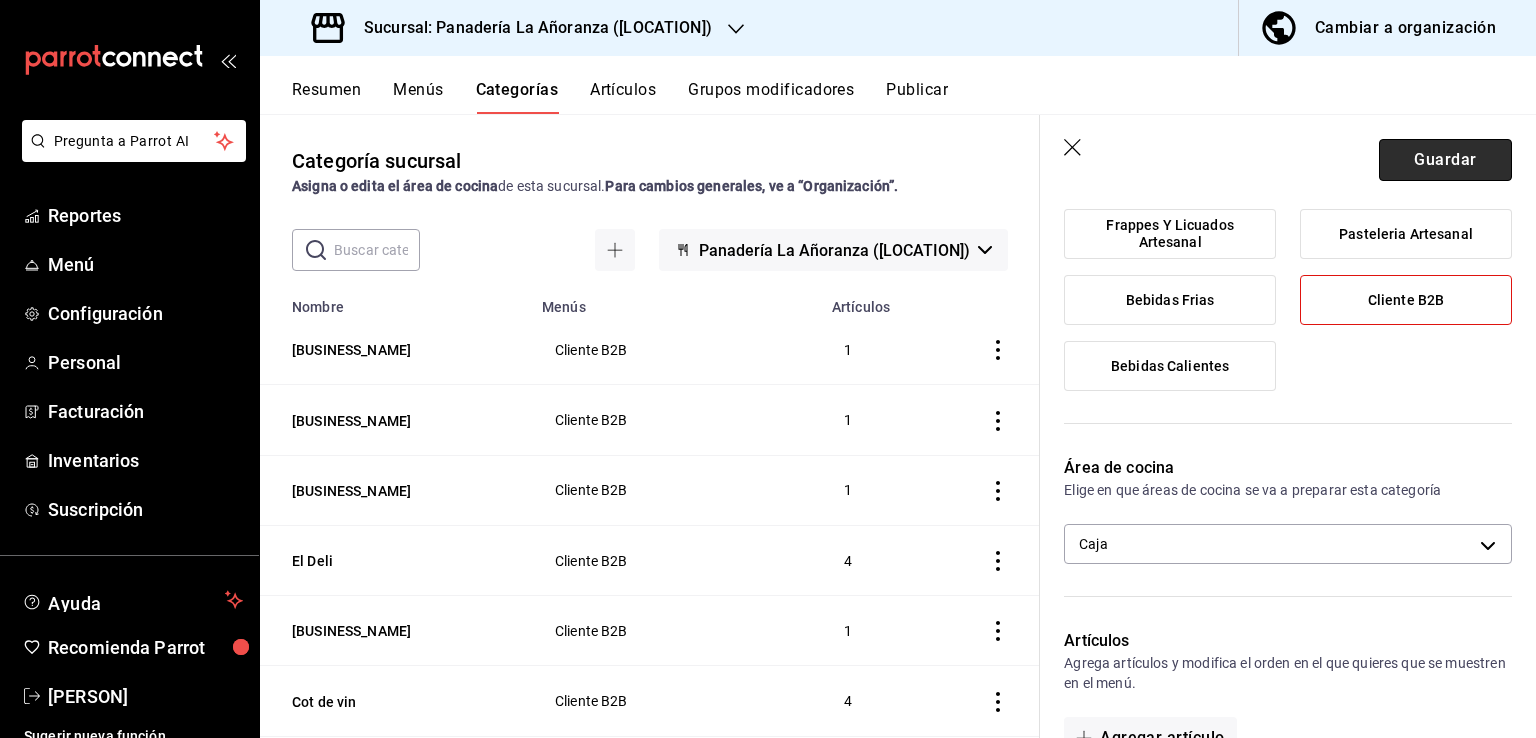 click on "Guardar" at bounding box center (1445, 160) 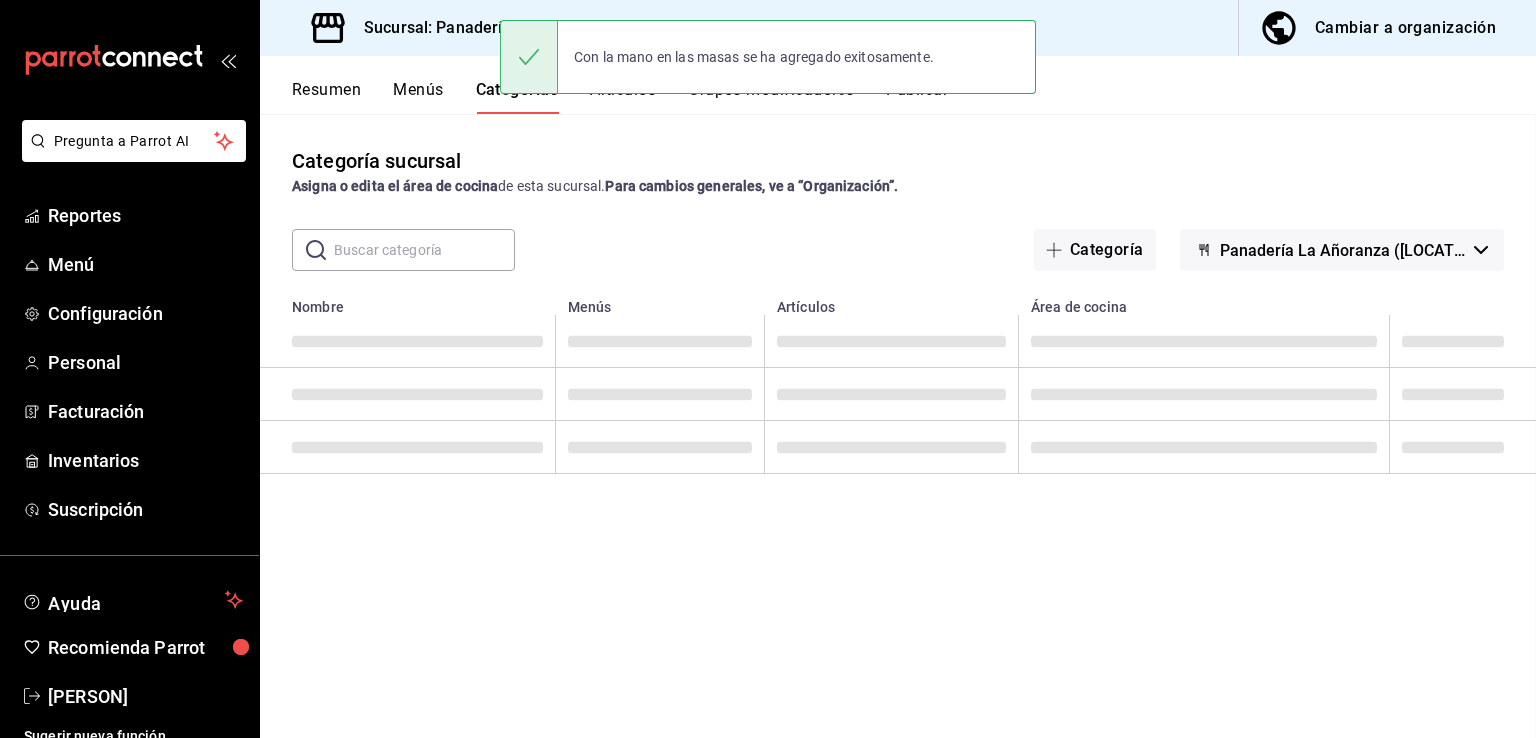 scroll, scrollTop: 0, scrollLeft: 0, axis: both 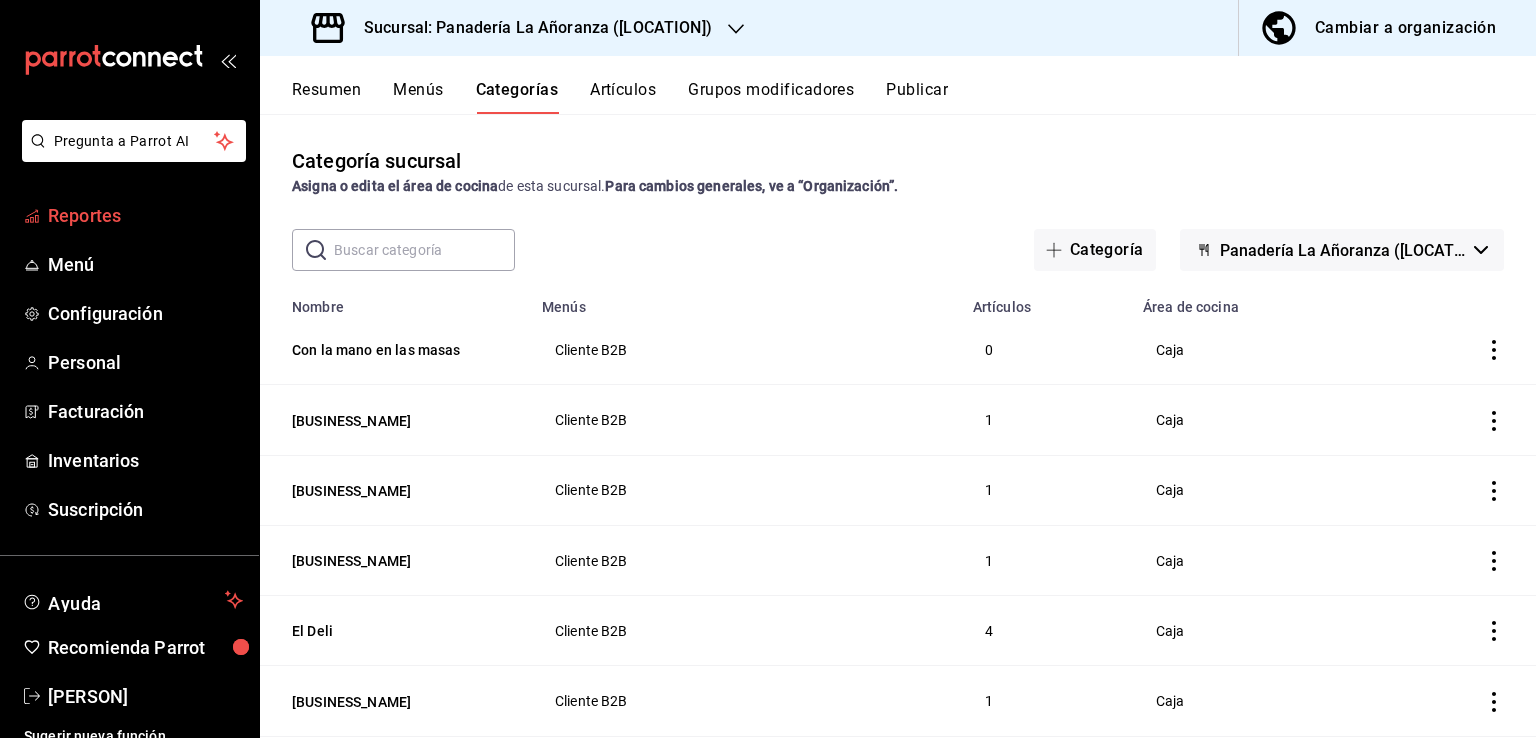 click on "Reportes" at bounding box center [145, 215] 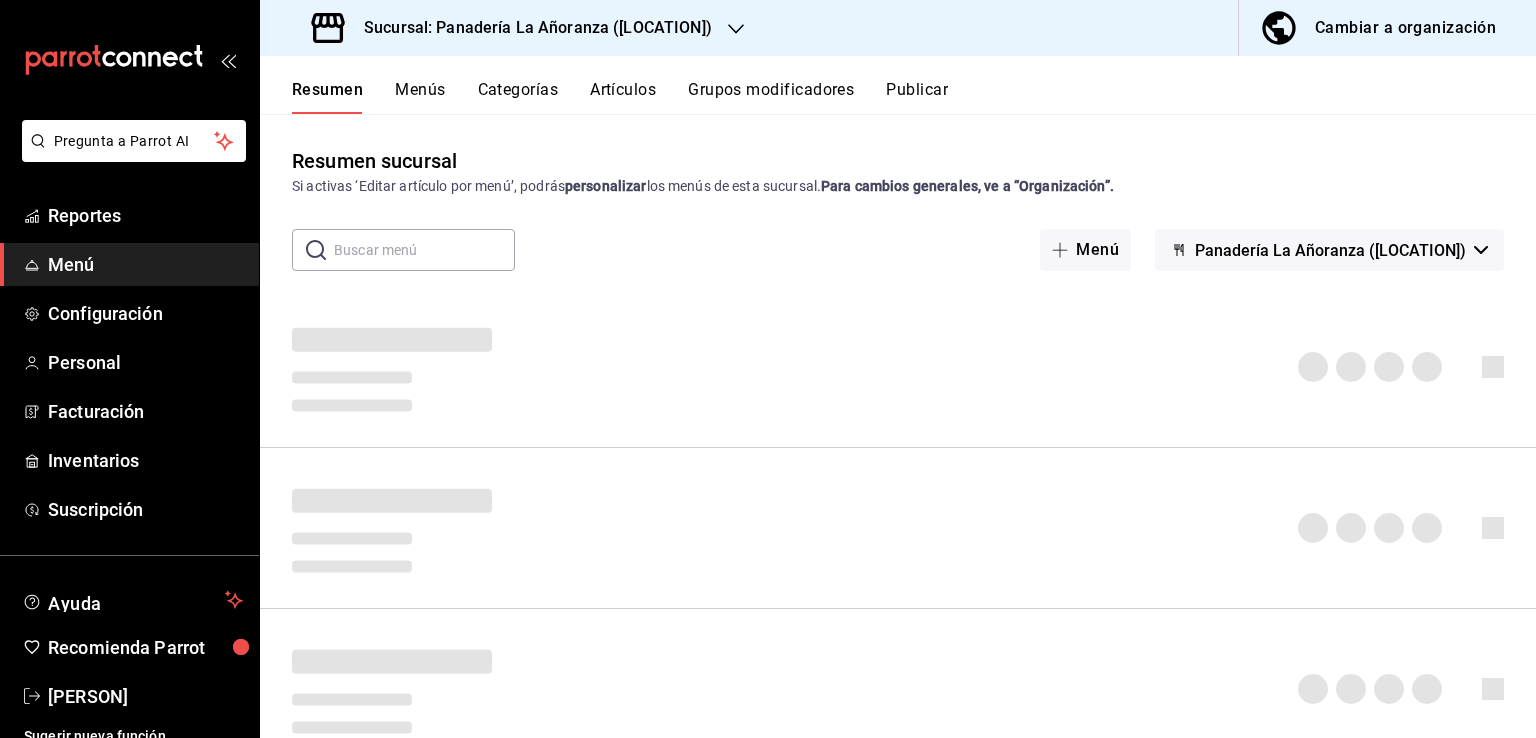 click on "Artículos" at bounding box center [623, 97] 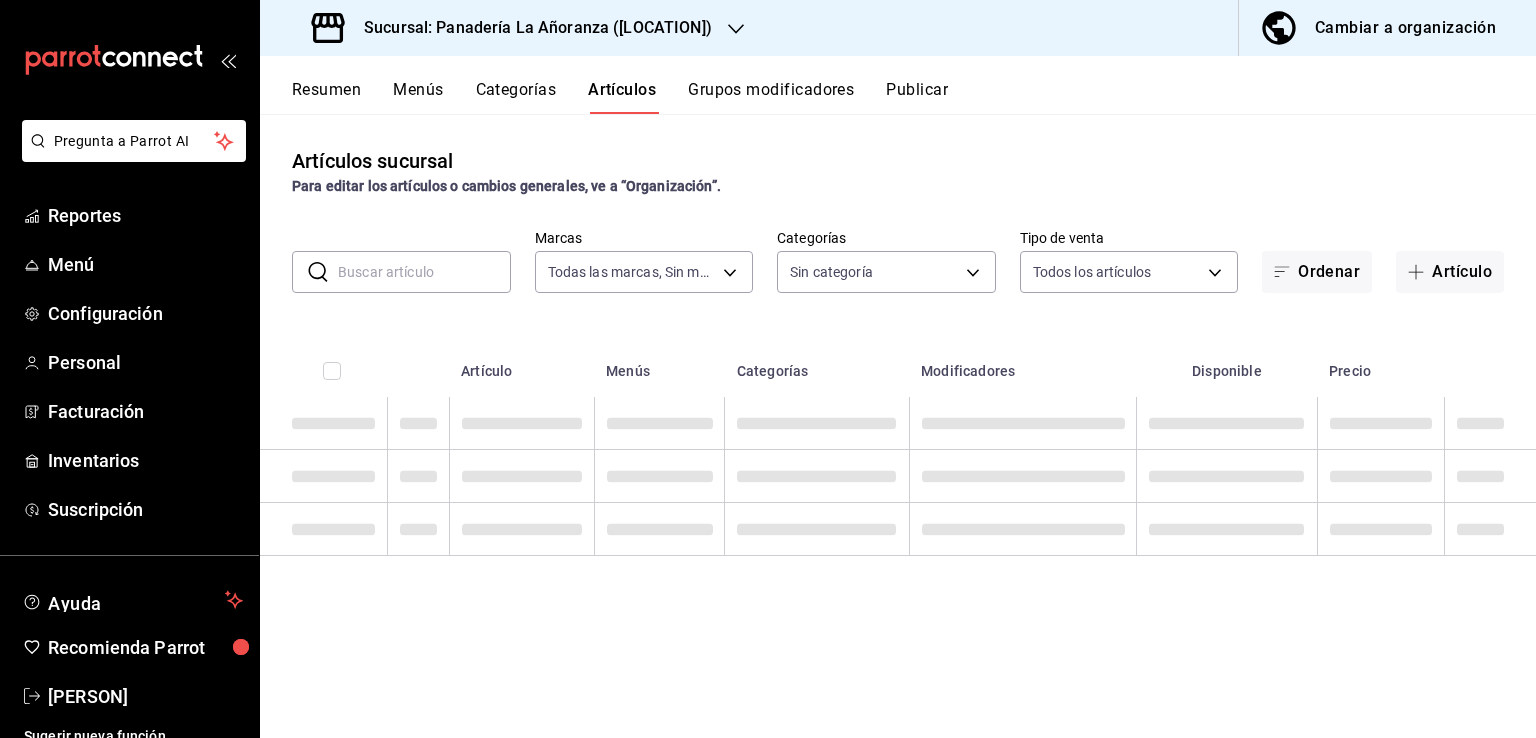 type on "[UUID]" 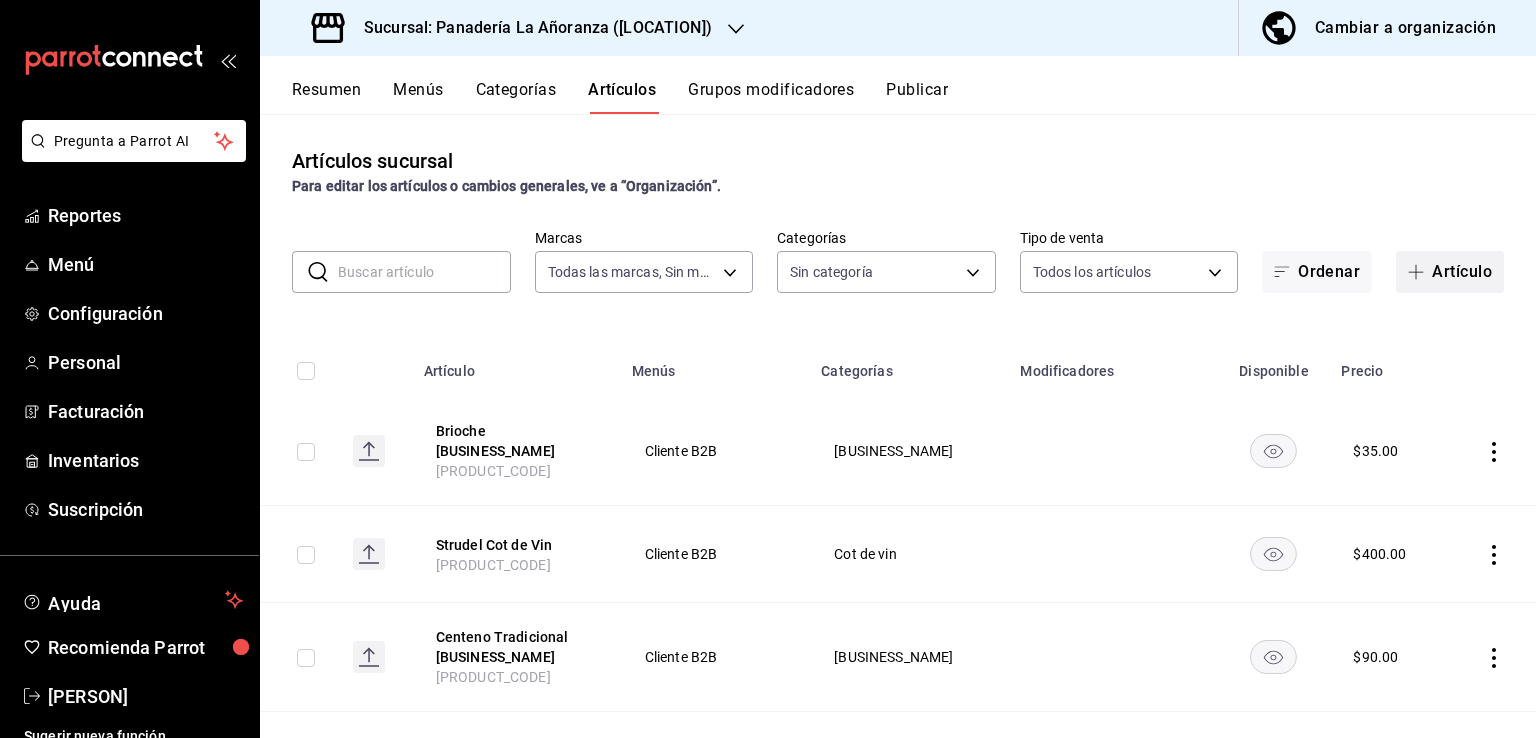 click on "Artículo" at bounding box center (1450, 272) 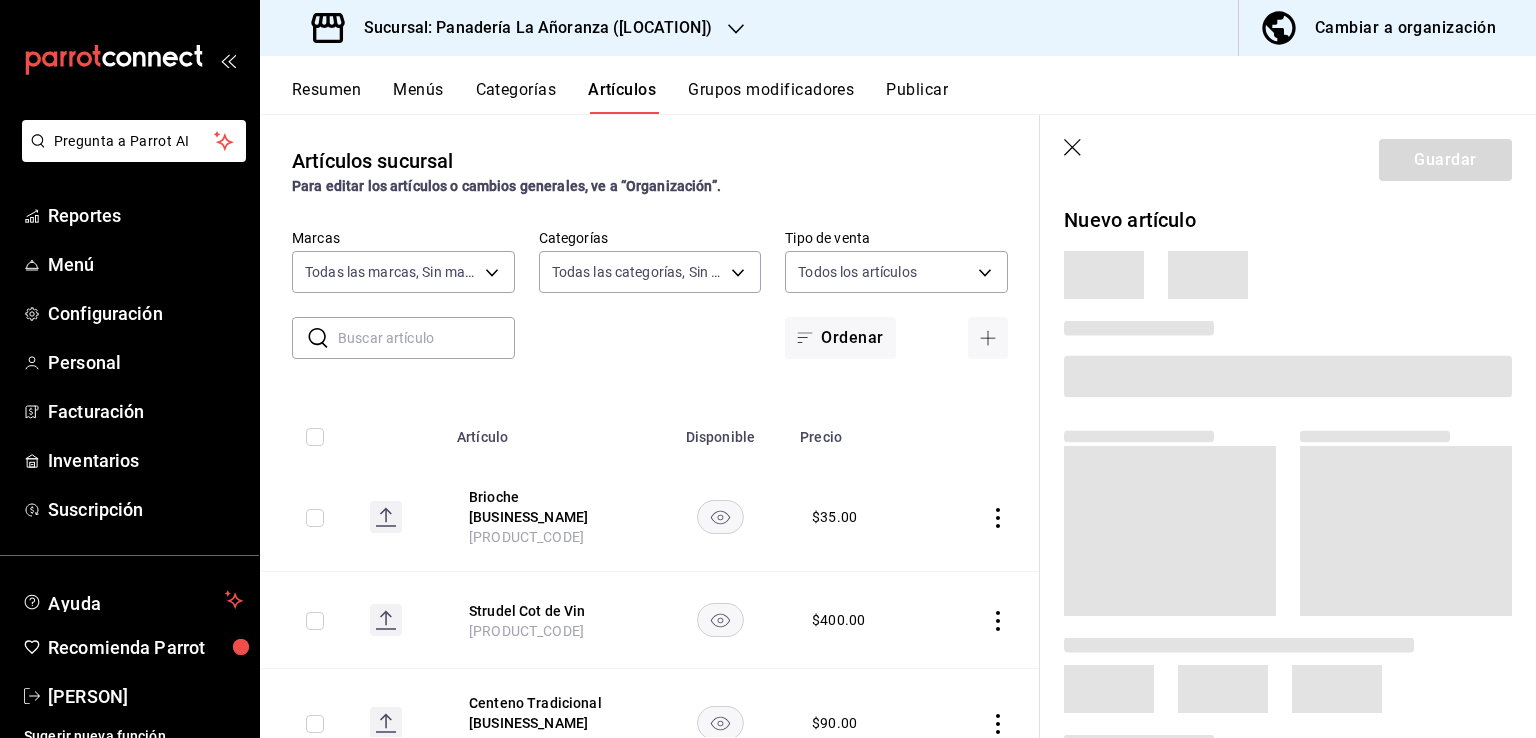 type on "[UUID_LIST]" 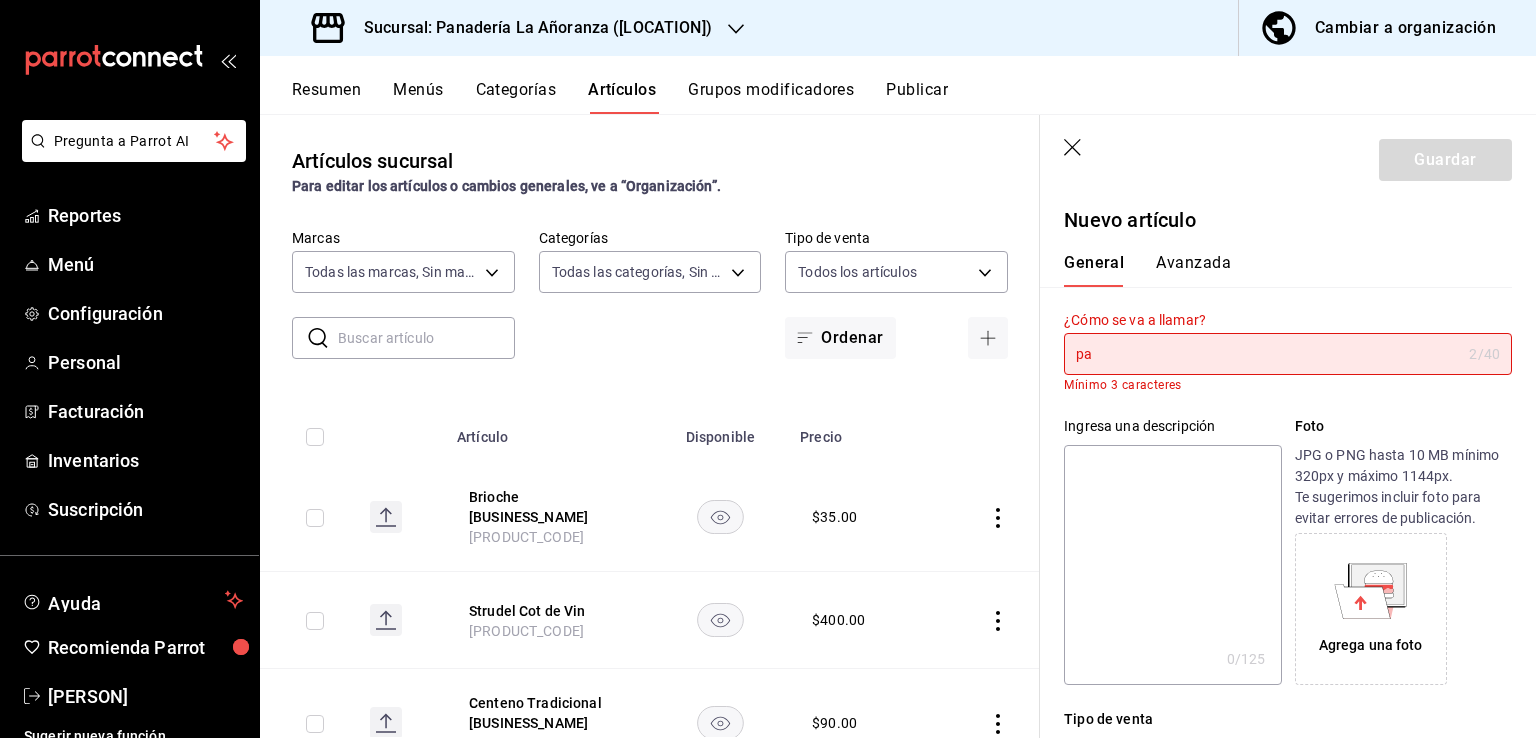 type on "p" 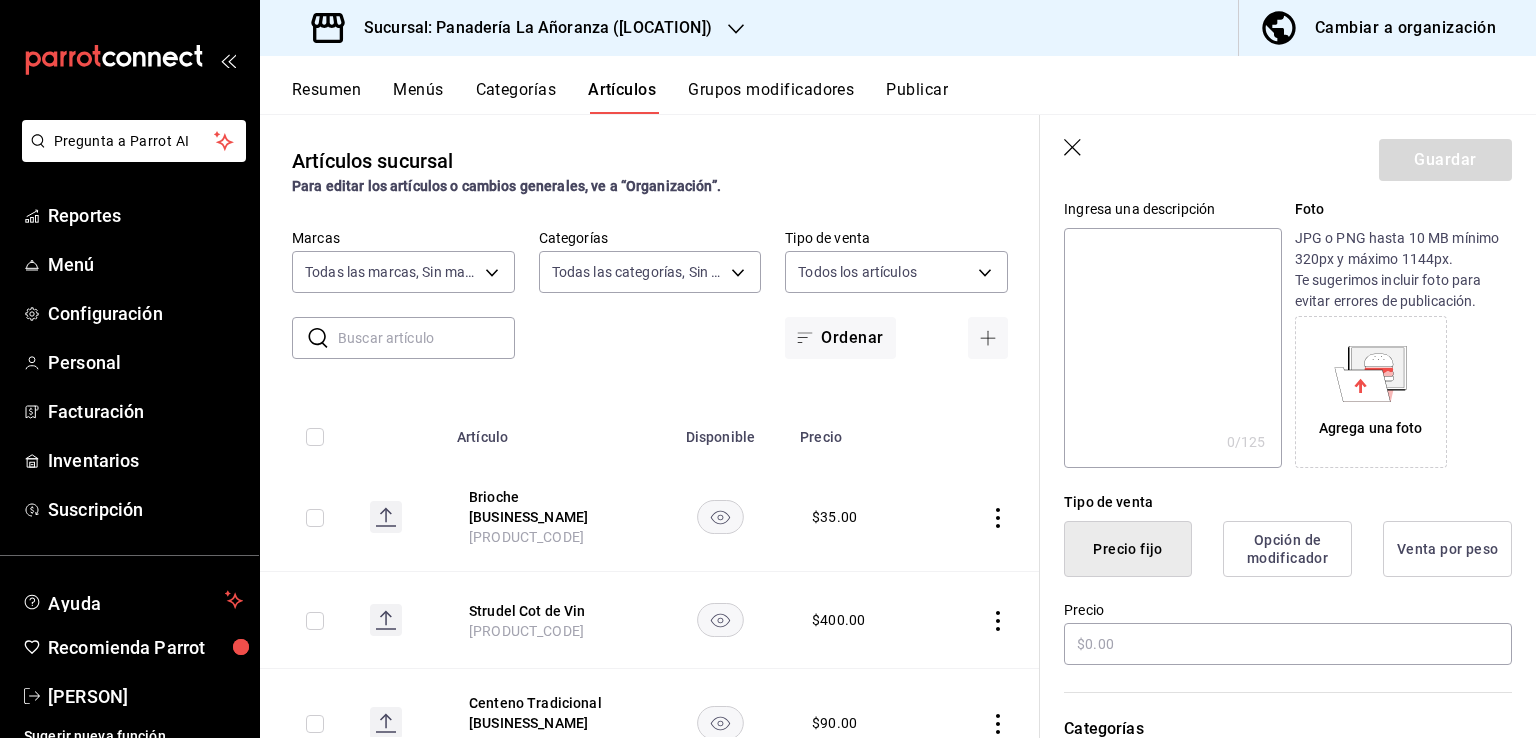 scroll, scrollTop: 300, scrollLeft: 0, axis: vertical 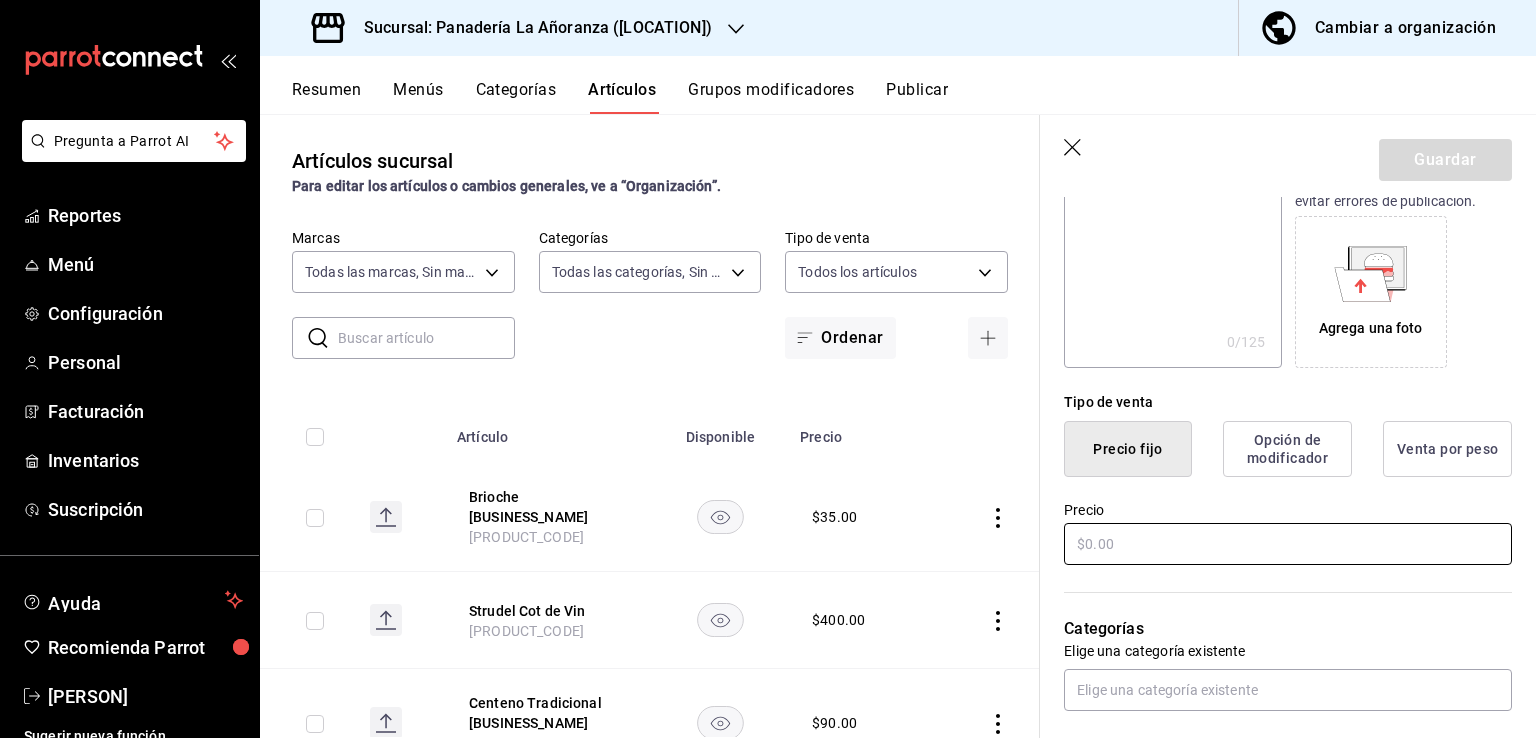 type on "Pan de casa 1.3kg" 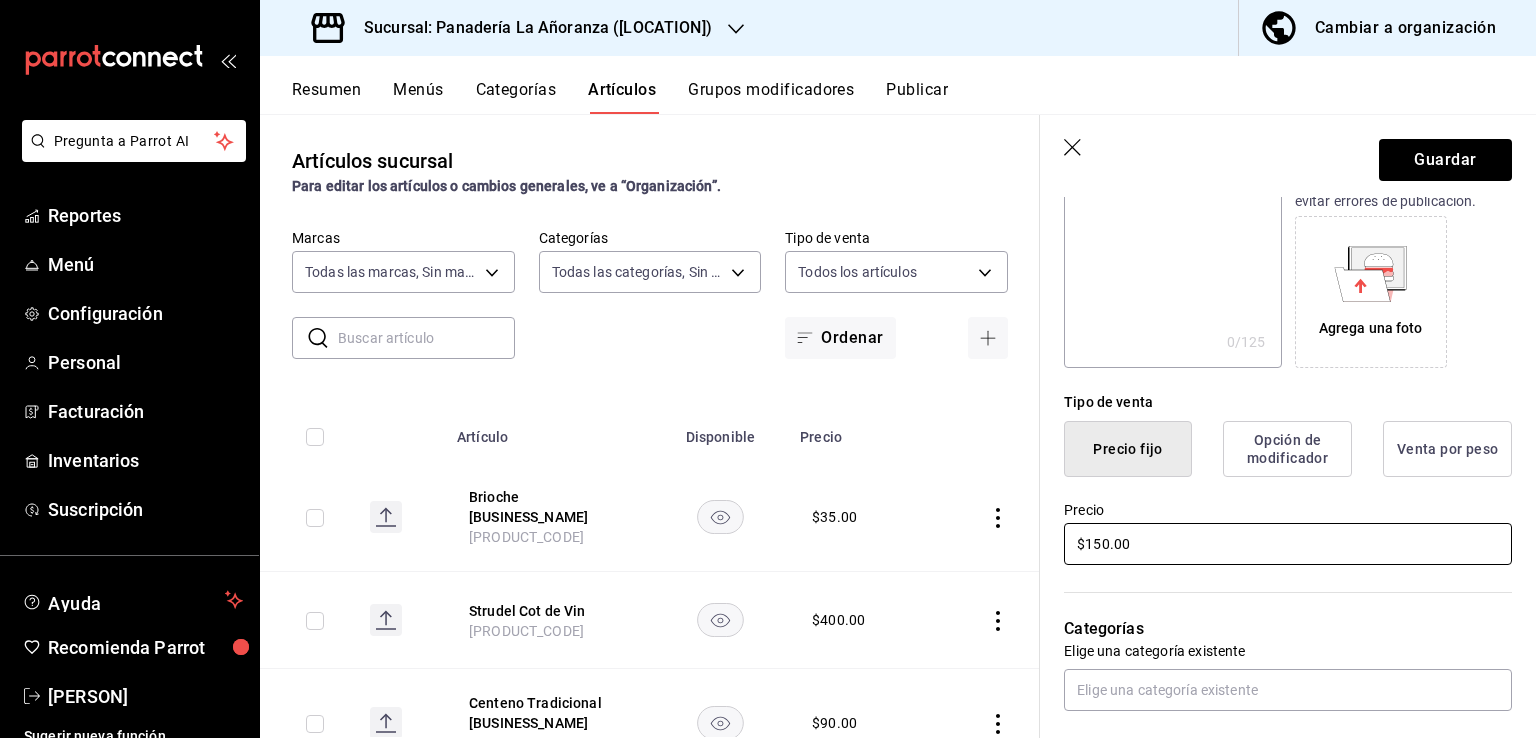 type on "$150.00" 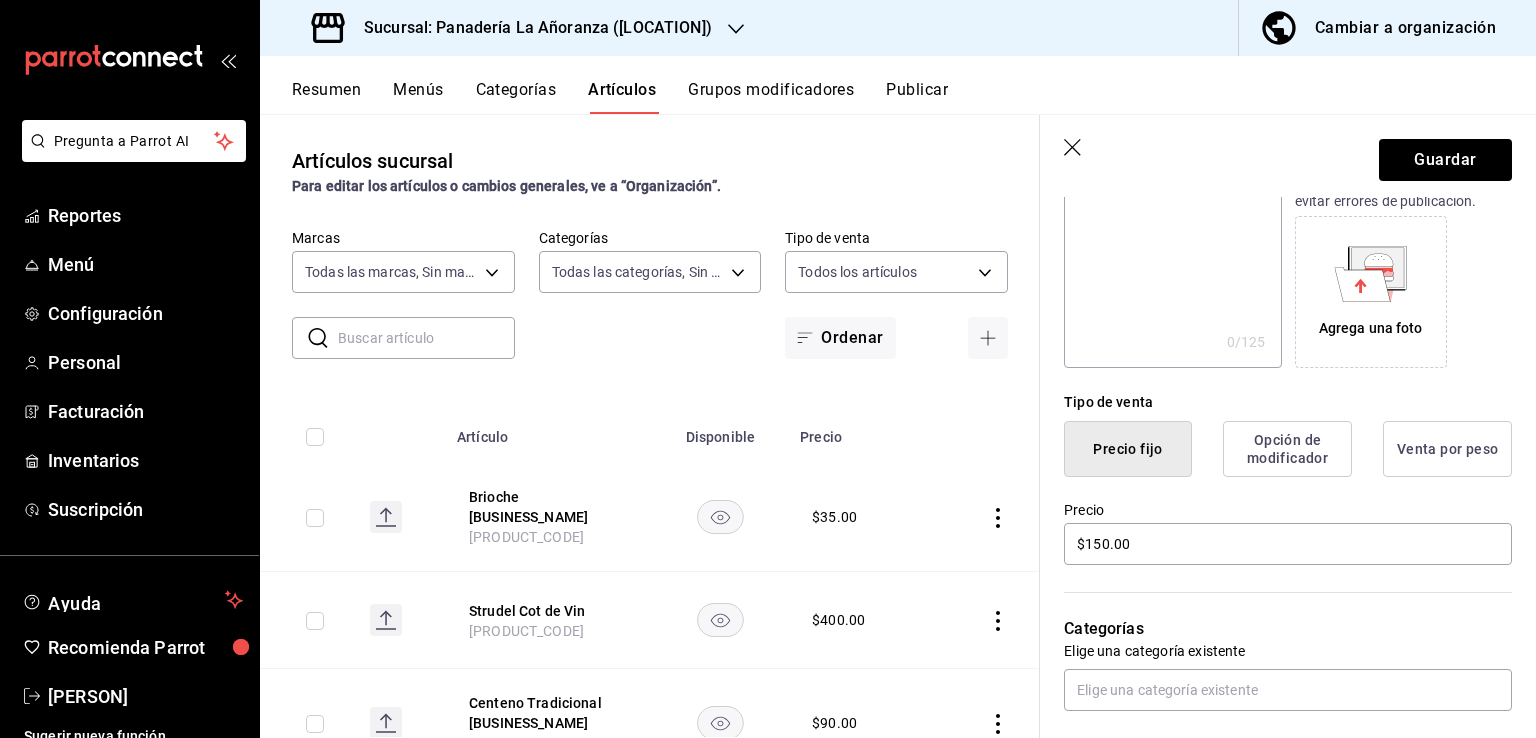 click on "Nuevo artículo General Avanzada ¿Cómo se va a llamar? Pan de casa 1.3kg 17 /40 ¿Cómo se va a llamar? Ingresa una descripción x 0 /125 ​ Foto JPG o PNG hasta 10 MB mínimo 320px y máximo 1144px. Te sugerimos incluir foto para evitar errores de publicación. Agrega una foto Tipo de venta Precio fijo Opción de modificador Venta por peso Precio $[PRICE] Categorías Elige una categoría existente Grupos modificadores Agrega opciones de personalización a tu artículo Color Elige un color para resaltar la casilla del artículo, esto solo se verá reflejado en el punto de venta. SKU Asigna un SKU a tu artículo y así agruparlo con otros artículos dentro de tu organización. [PRODUCT_CODE] 16 / 20 ​ Asignar SKU Nombre en el Punto de venta 0 /70 Nombre en el Punto de venta Código de barras 0 /30 Código de barras SAT  (Opcional) Unidad de medida Elige una opción Catálogo de producto Elige una opción Impuestos Exento Al activar esta opción no podrás agregar algún otro impuesto adicional IVA" at bounding box center (1288, 598) 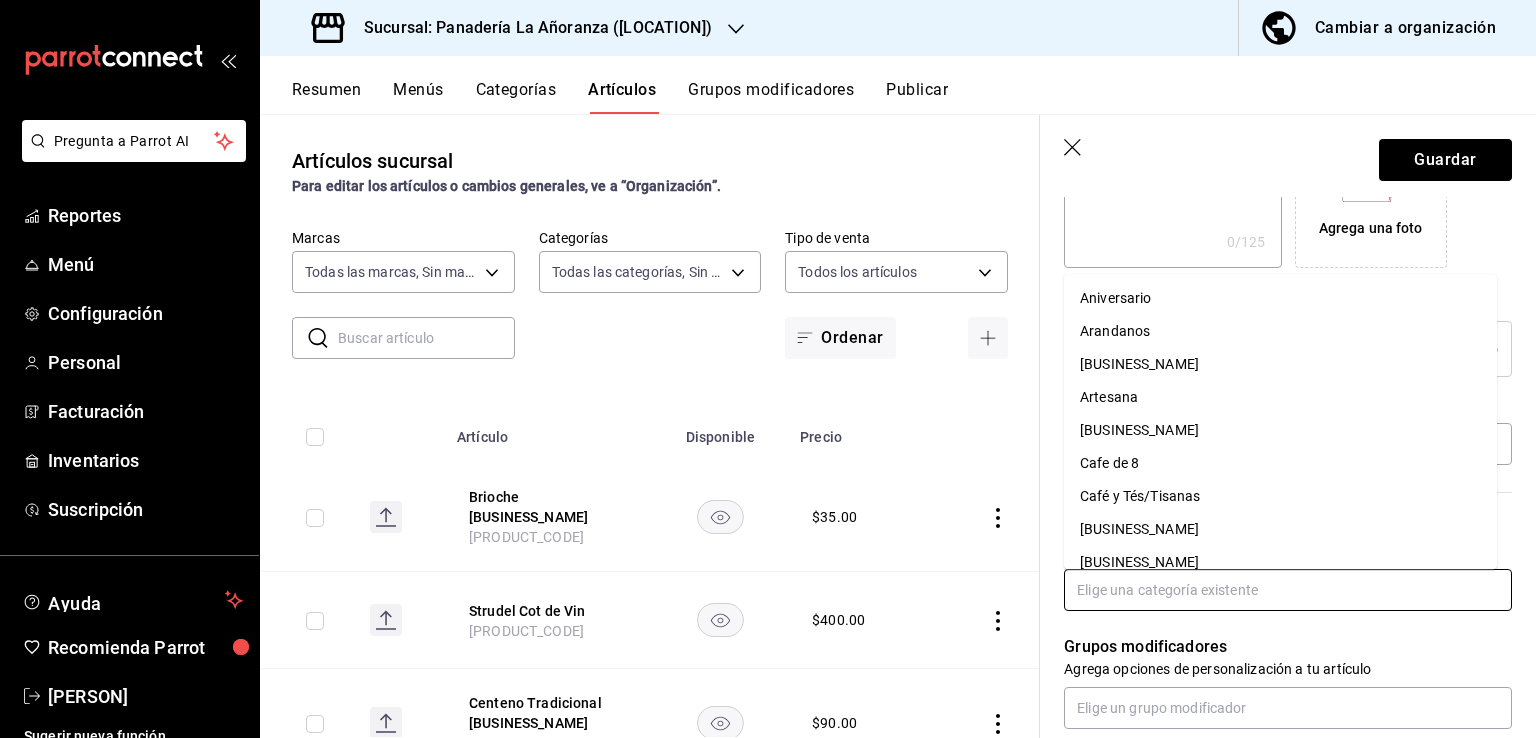 click at bounding box center [1288, 590] 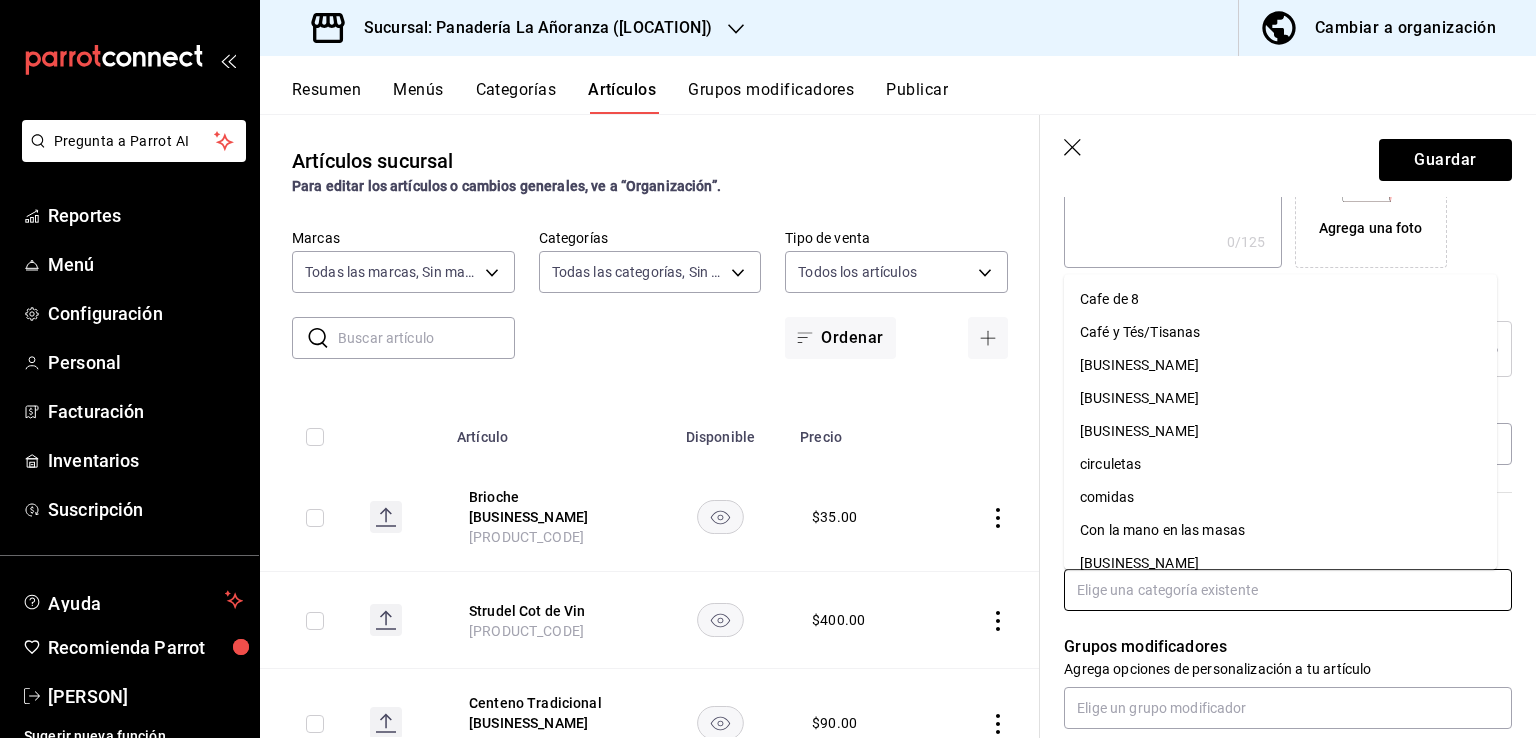 scroll, scrollTop: 200, scrollLeft: 0, axis: vertical 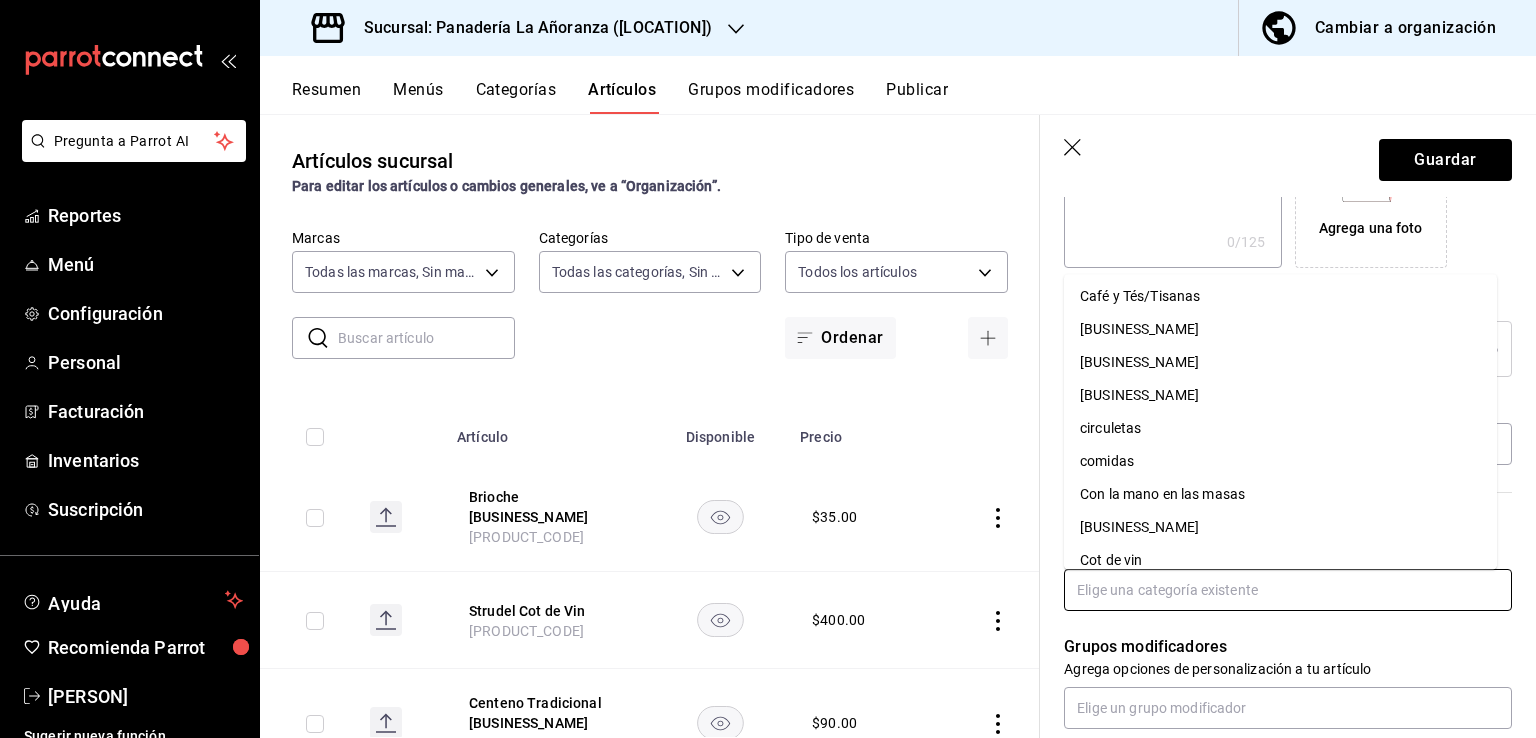 click on "Con la mano en las masas" at bounding box center (1280, 494) 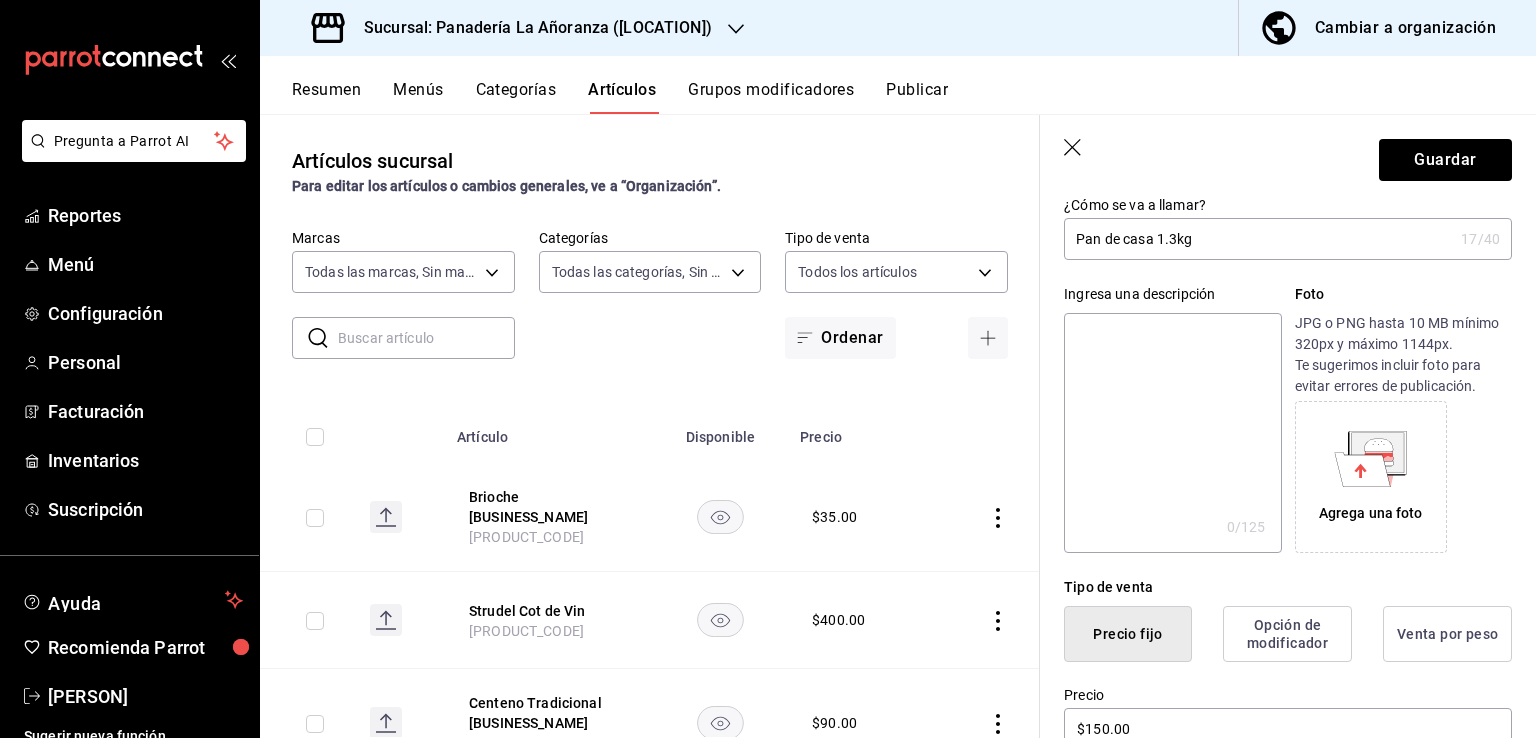 scroll, scrollTop: 0, scrollLeft: 0, axis: both 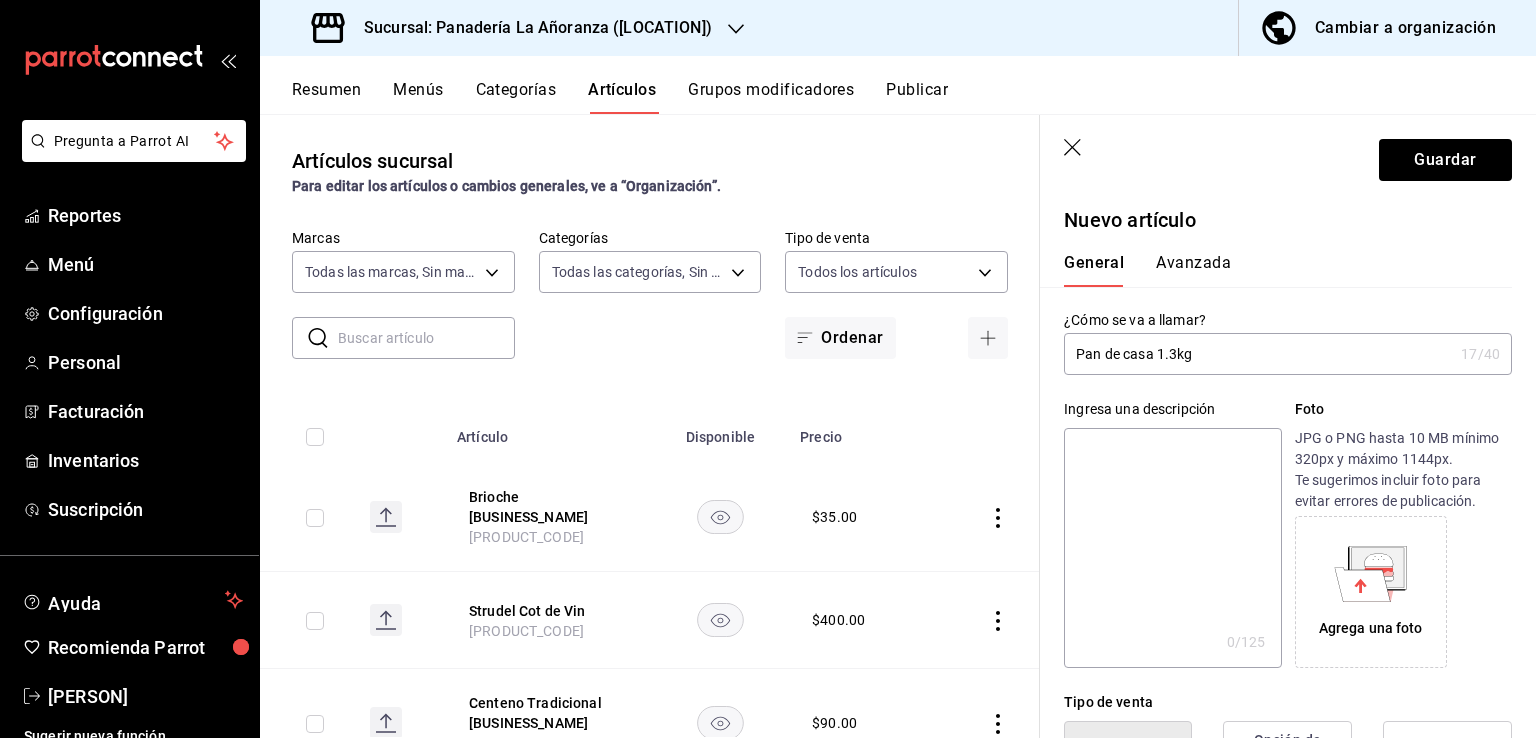 click on "Avanzada" at bounding box center (1193, 270) 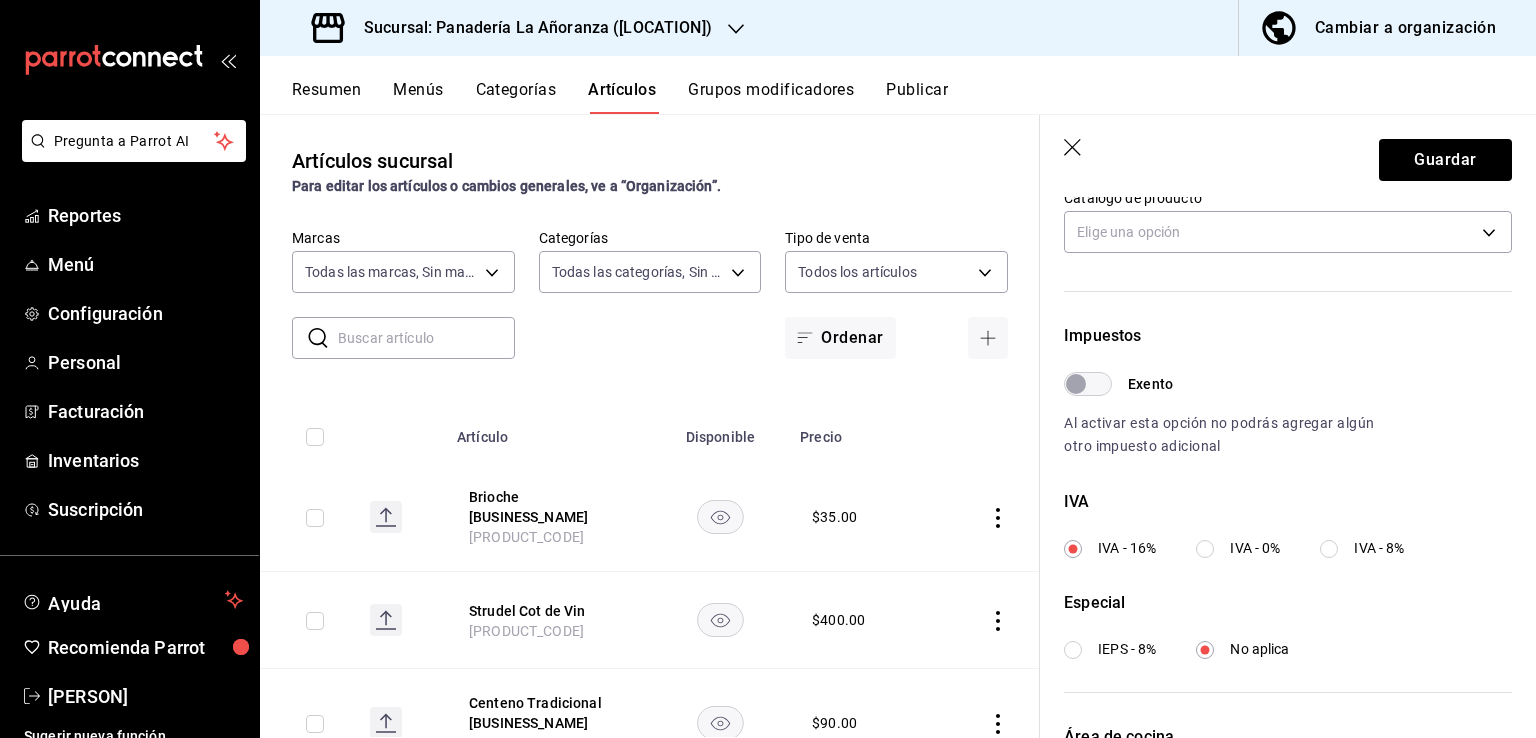 scroll, scrollTop: 474, scrollLeft: 0, axis: vertical 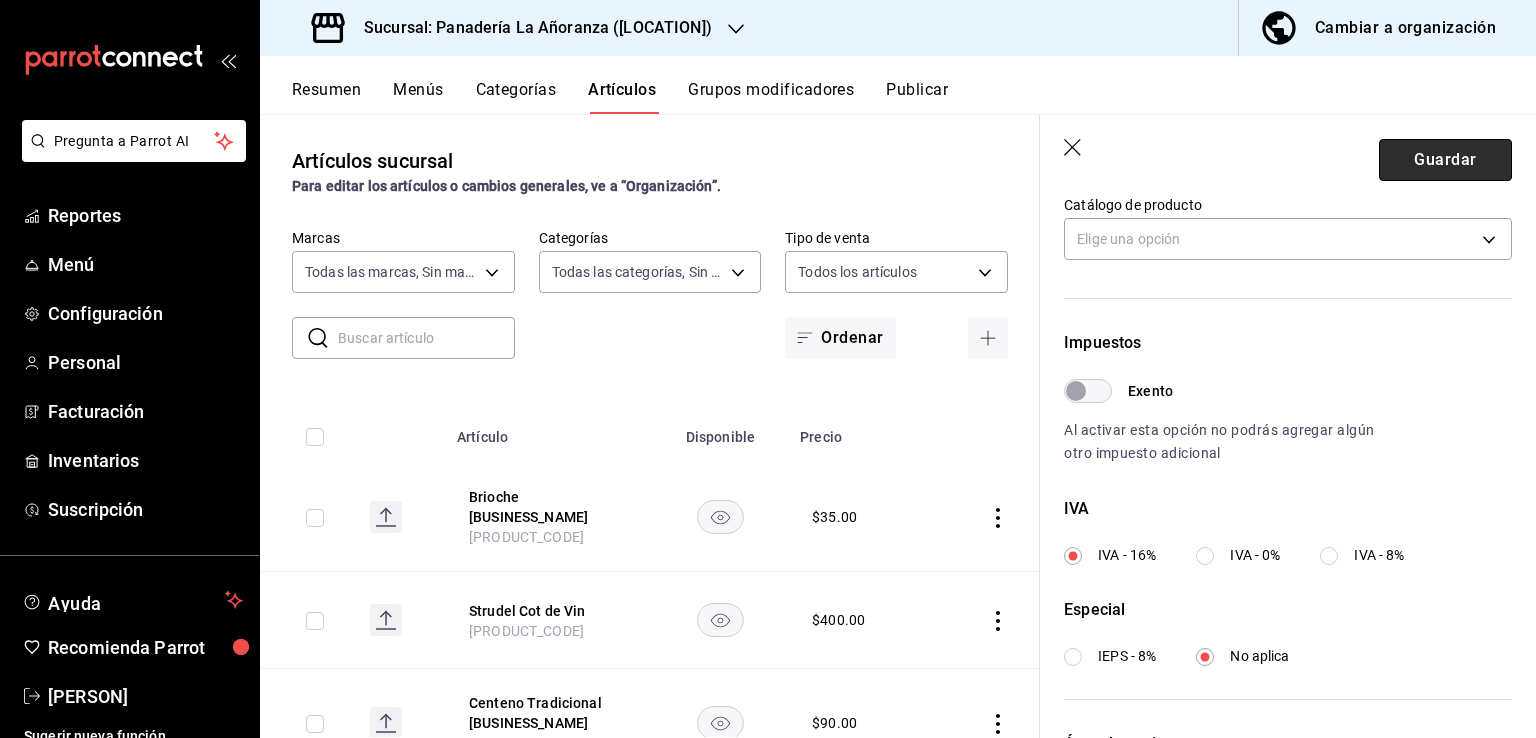 click on "Guardar" at bounding box center (1445, 160) 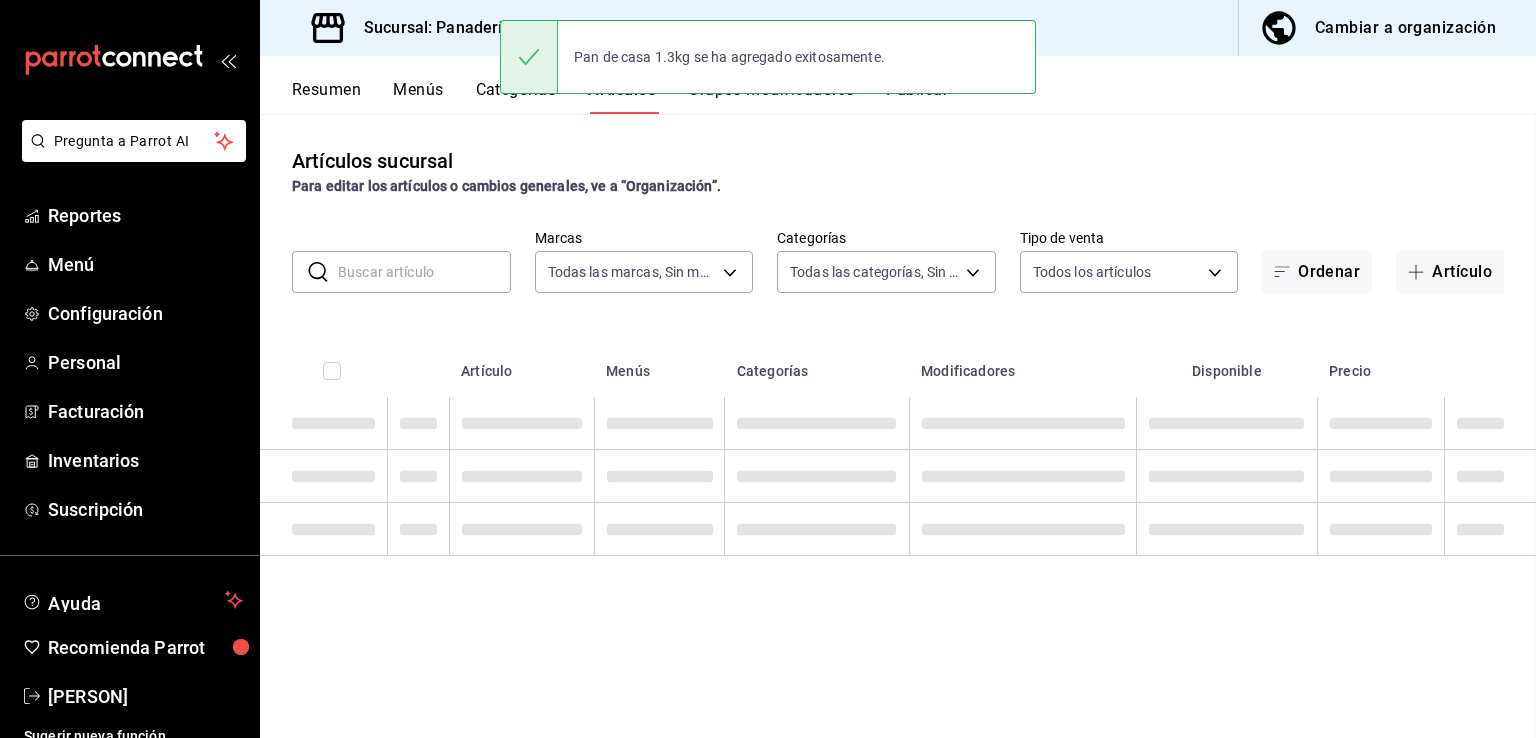 scroll, scrollTop: 0, scrollLeft: 0, axis: both 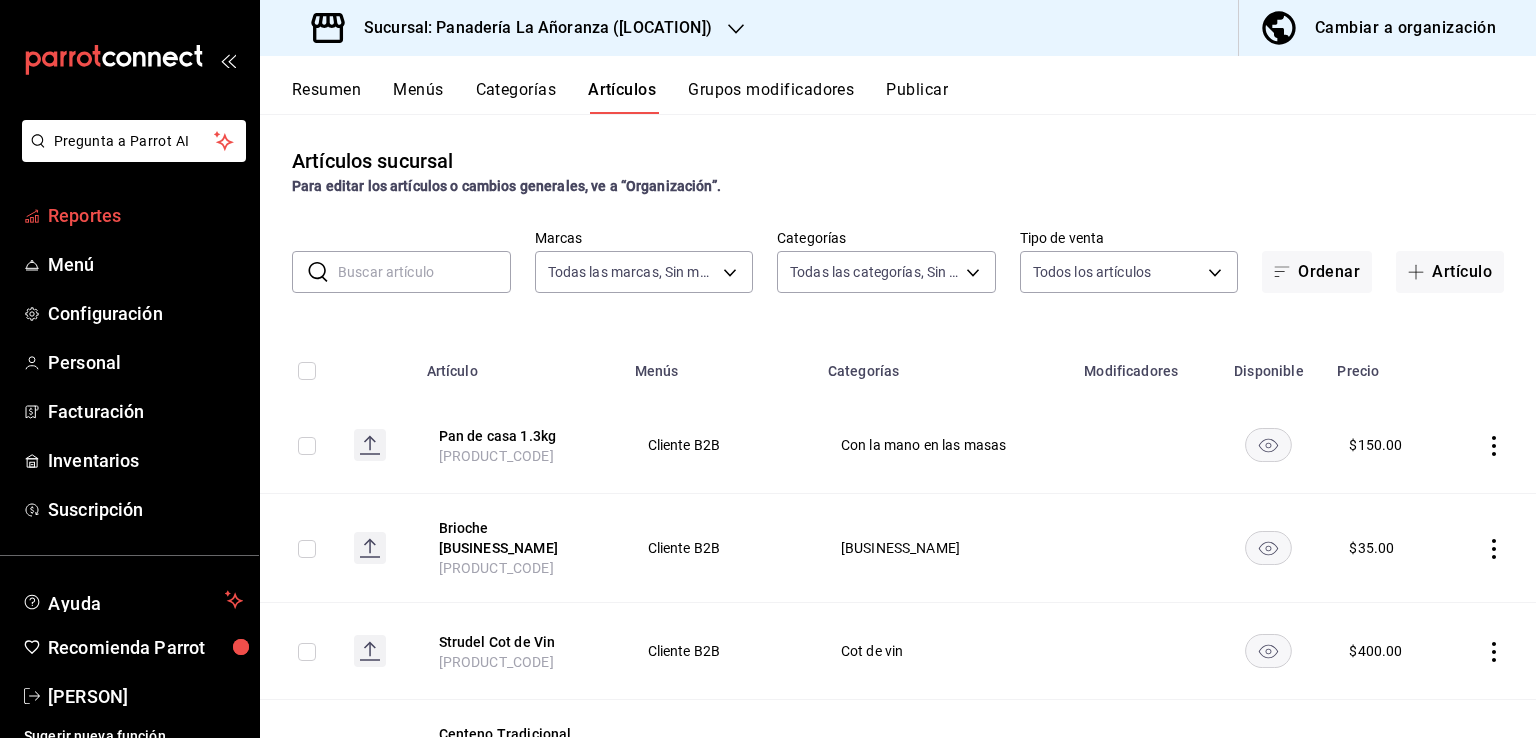 click on "Reportes" at bounding box center (145, 215) 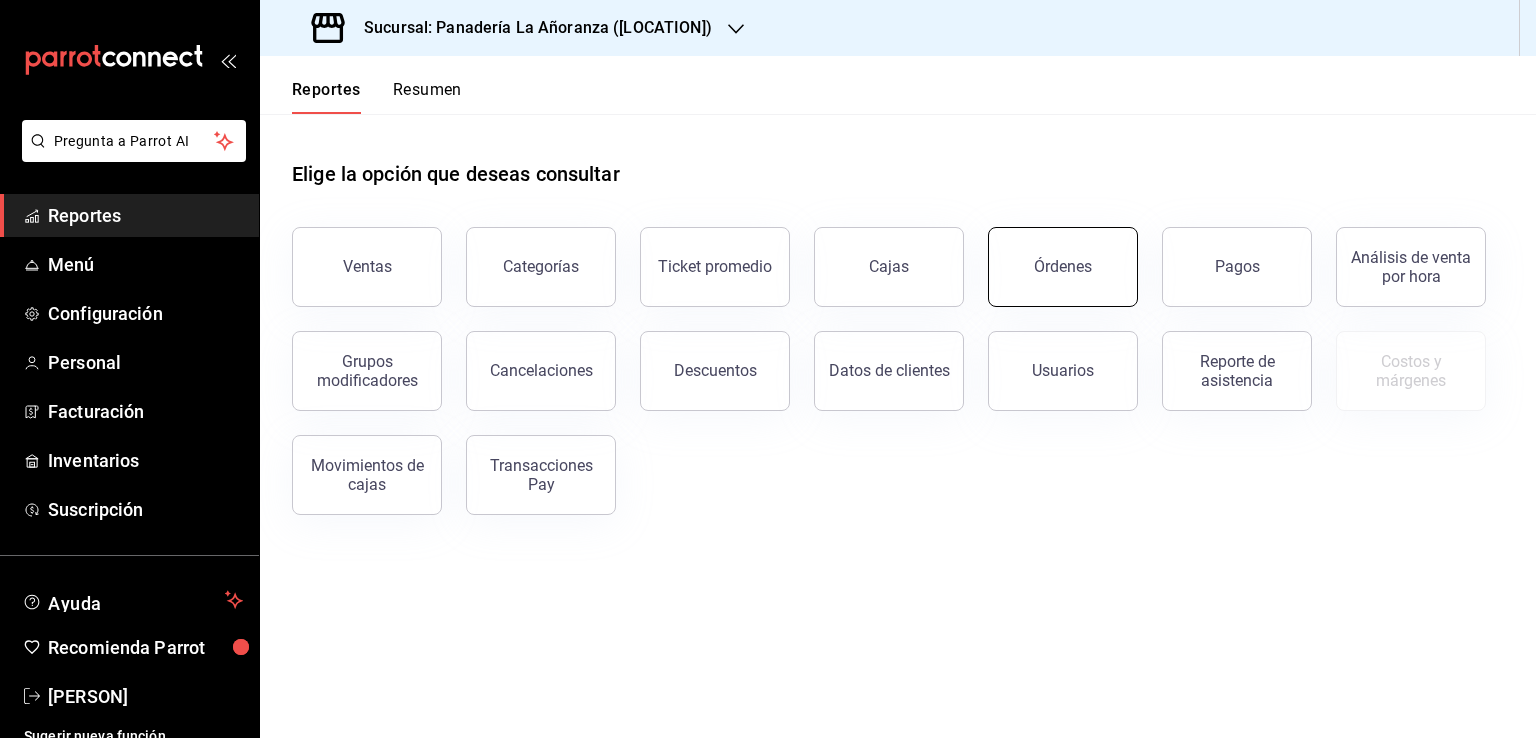 click on "Órdenes" at bounding box center [1063, 266] 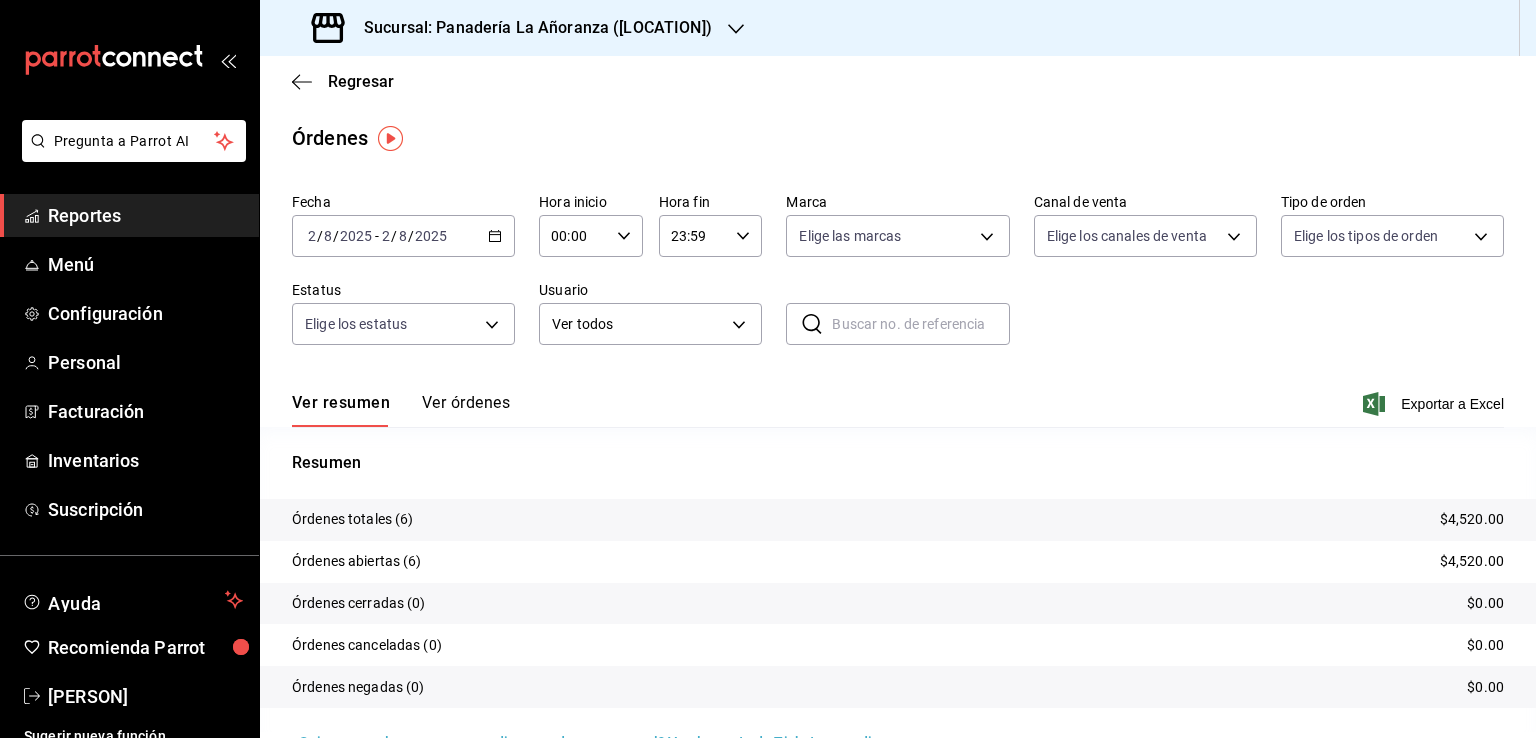 click on "Reportes" at bounding box center (145, 215) 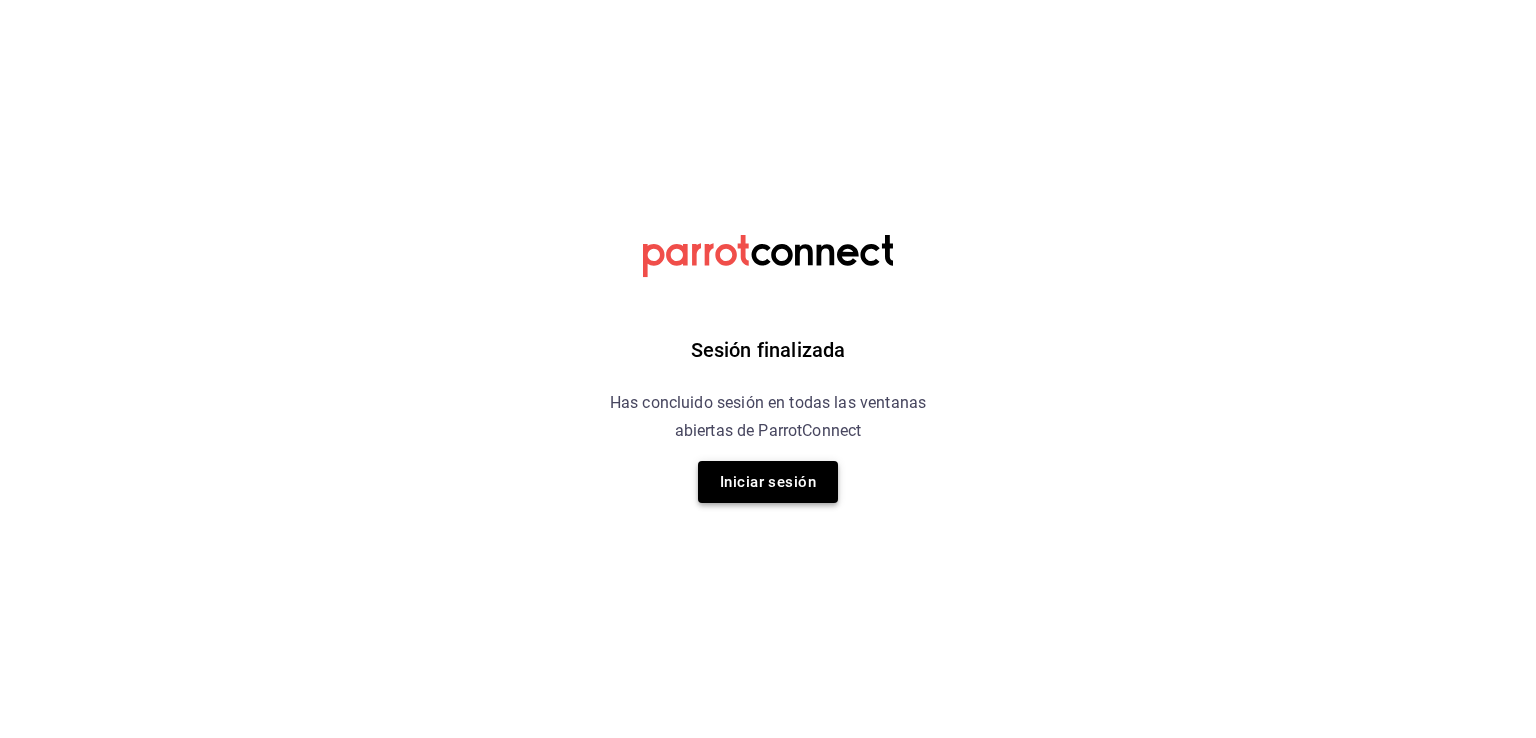 click on "Iniciar sesión" at bounding box center [768, 482] 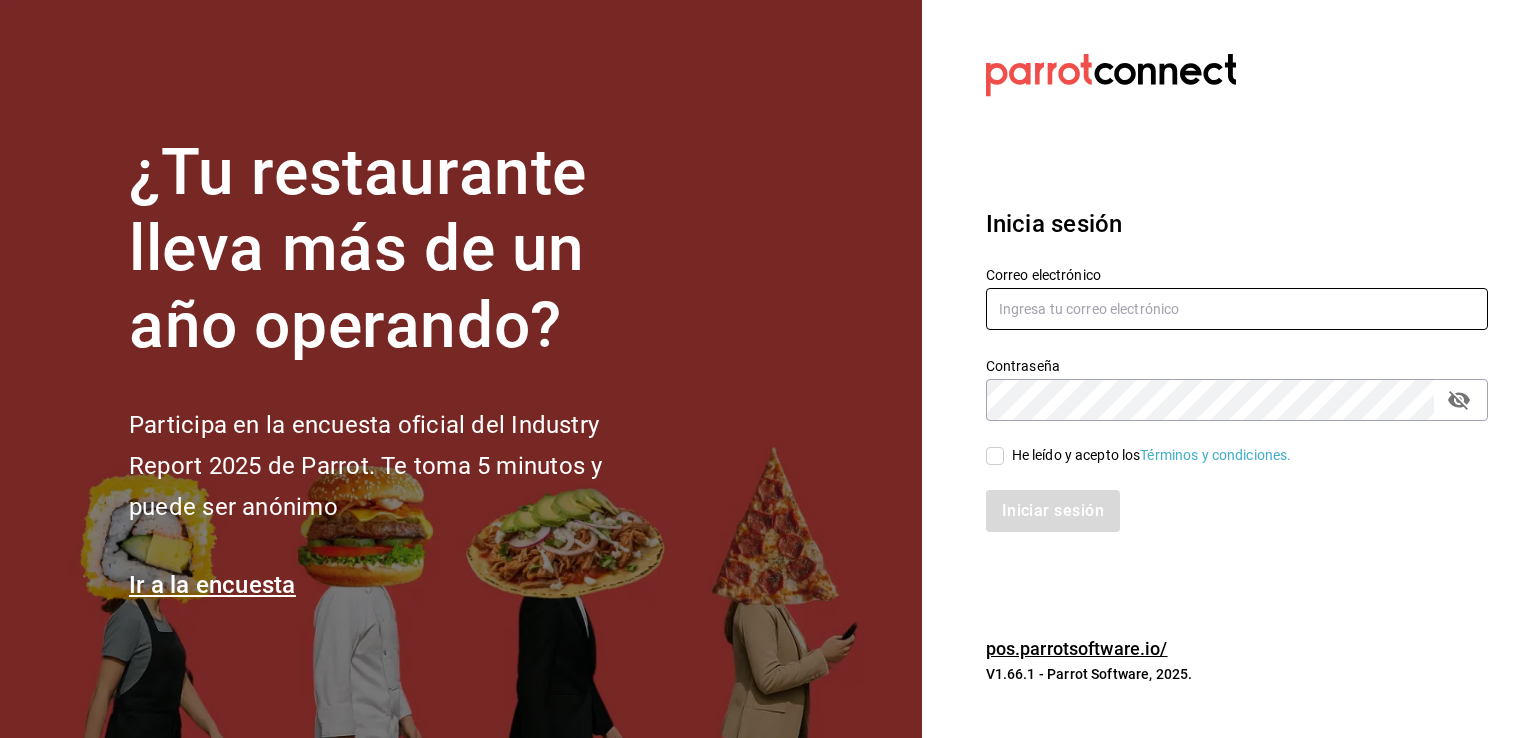 type on "[EMAIL]" 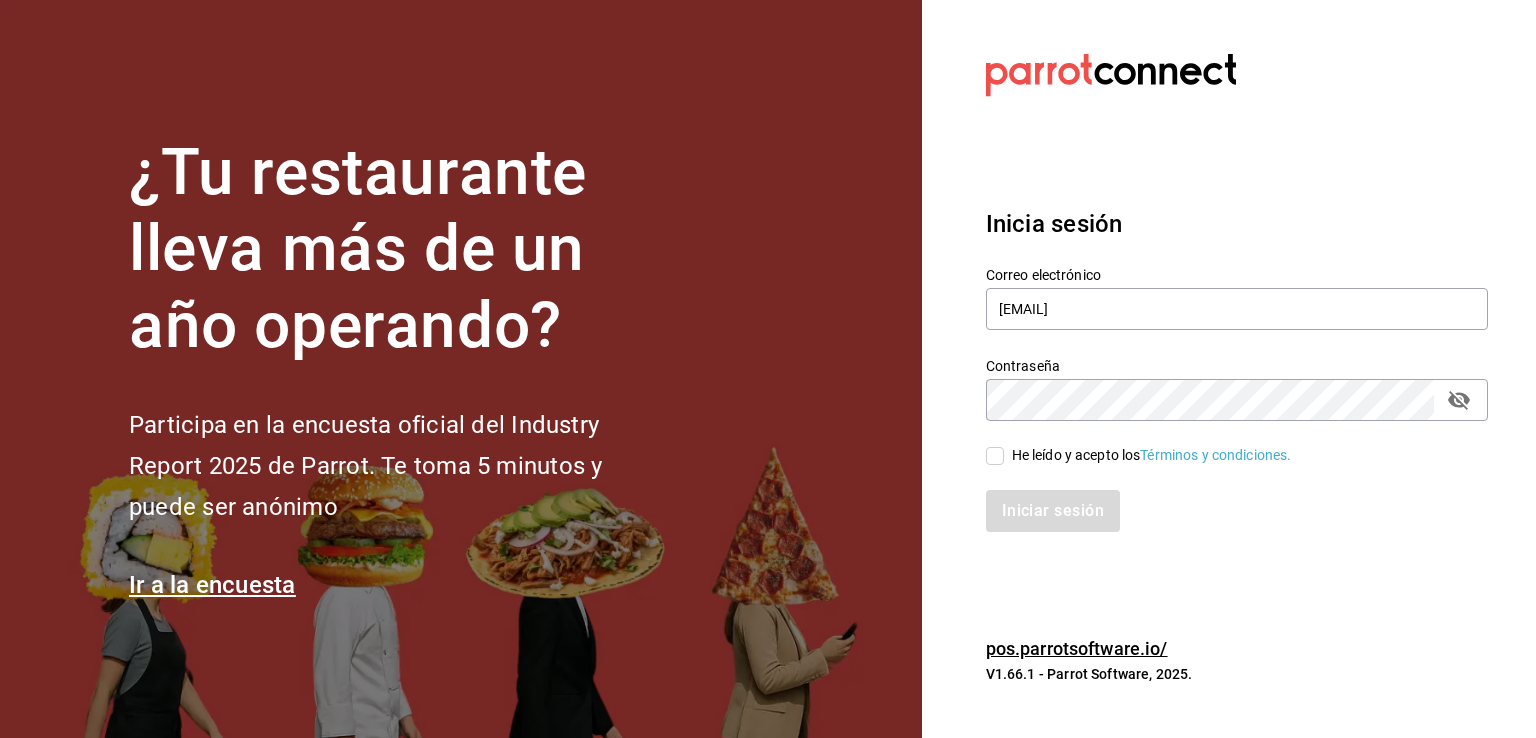 click on "He leído y acepto los  Términos y condiciones." at bounding box center [1225, 444] 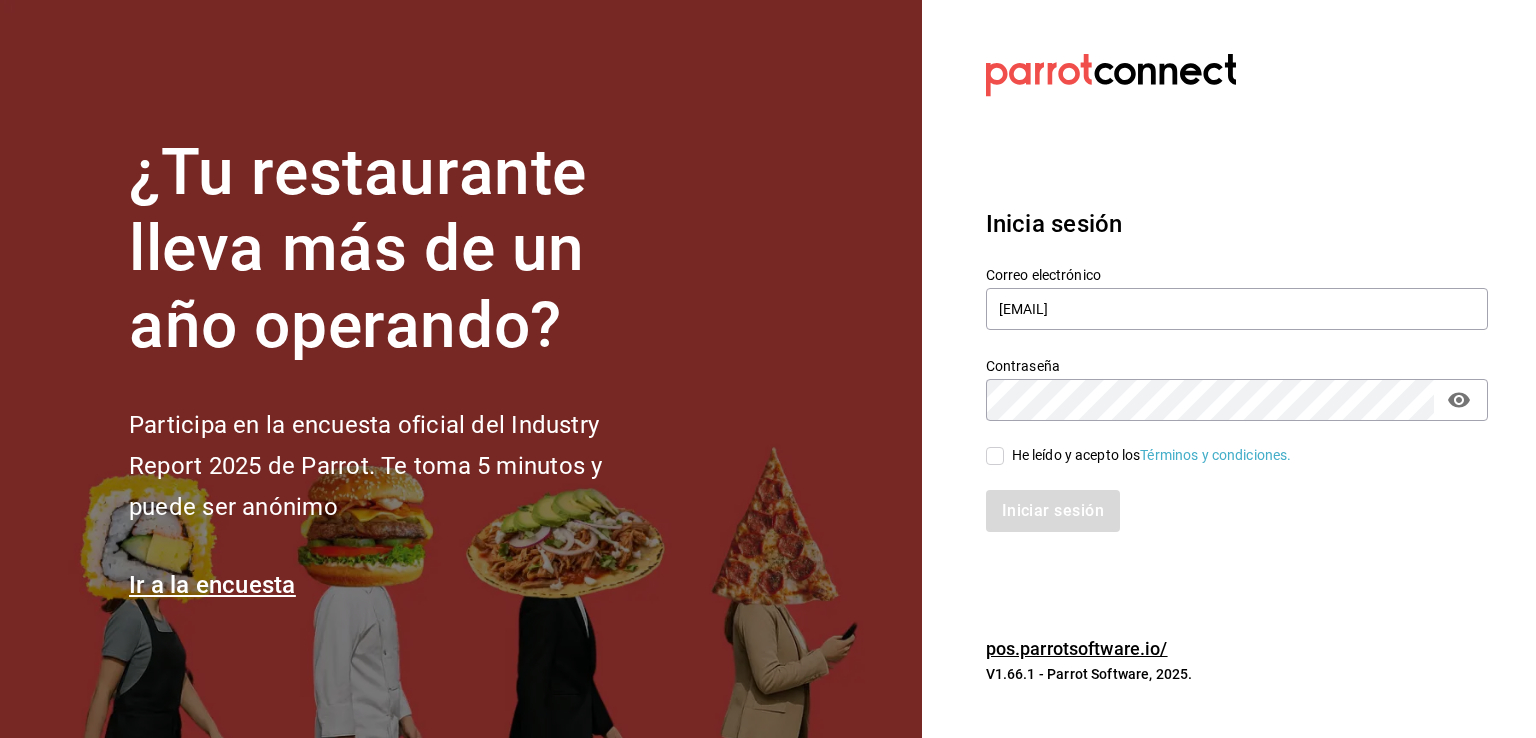 click 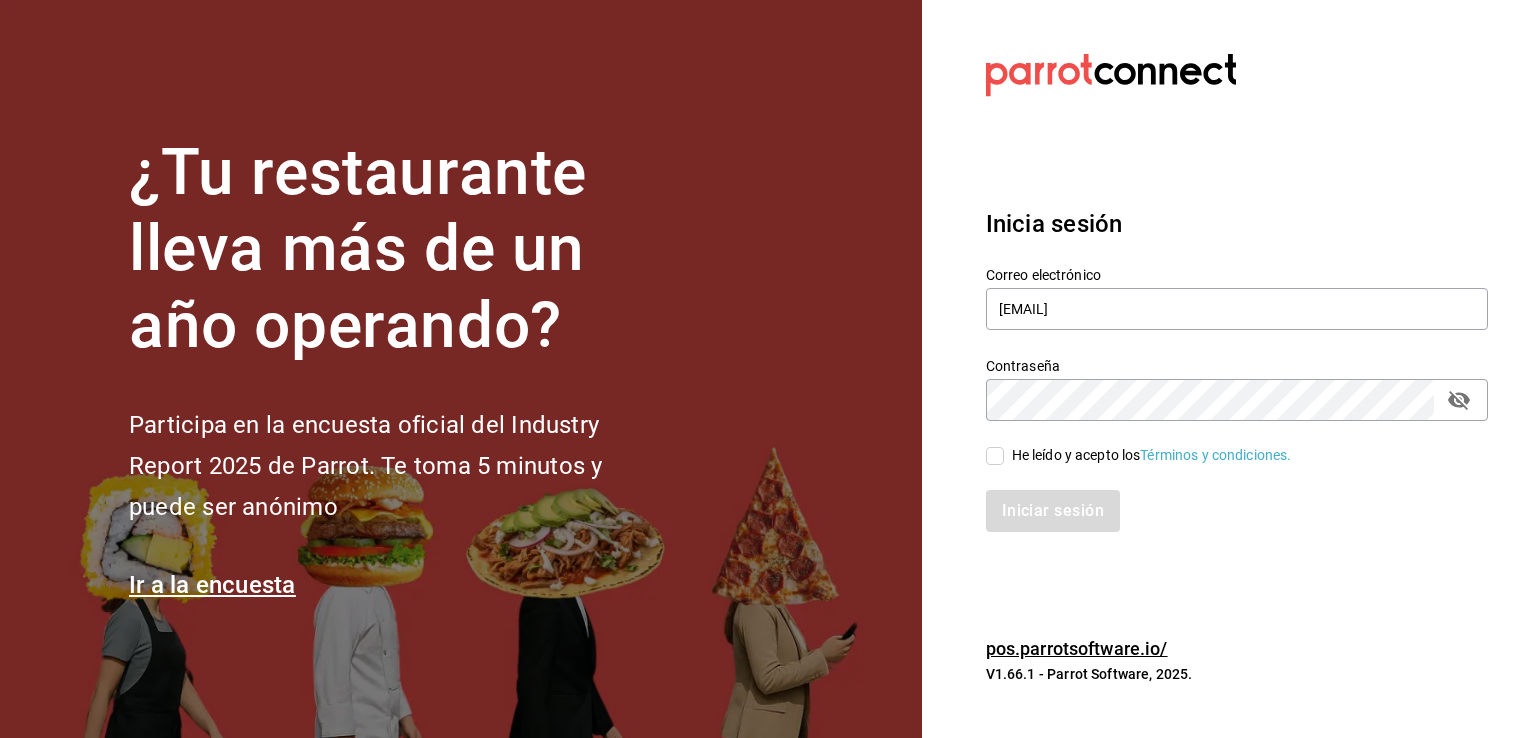 click on "He leído y acepto los  Términos y condiciones." at bounding box center [995, 456] 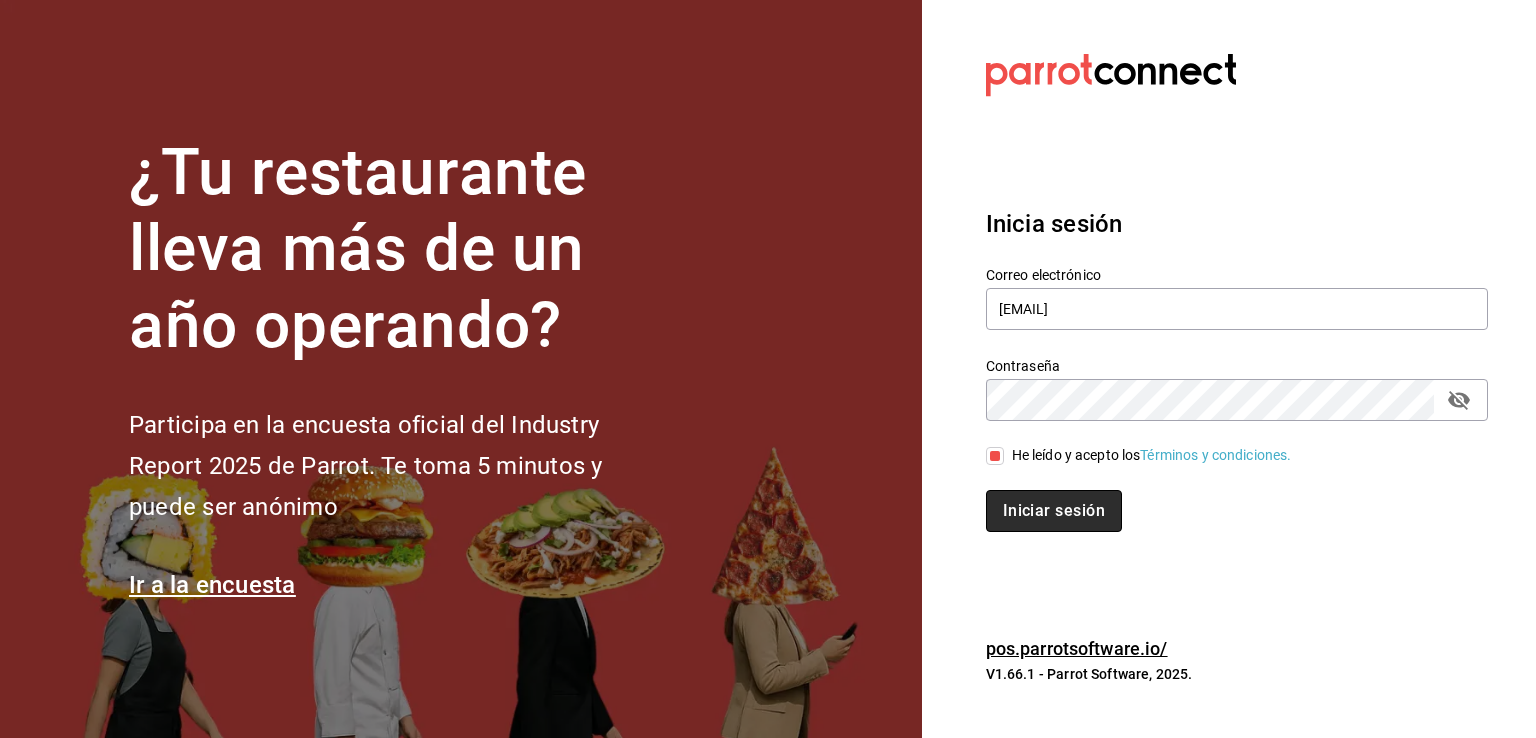 click on "Iniciar sesión" at bounding box center (1054, 511) 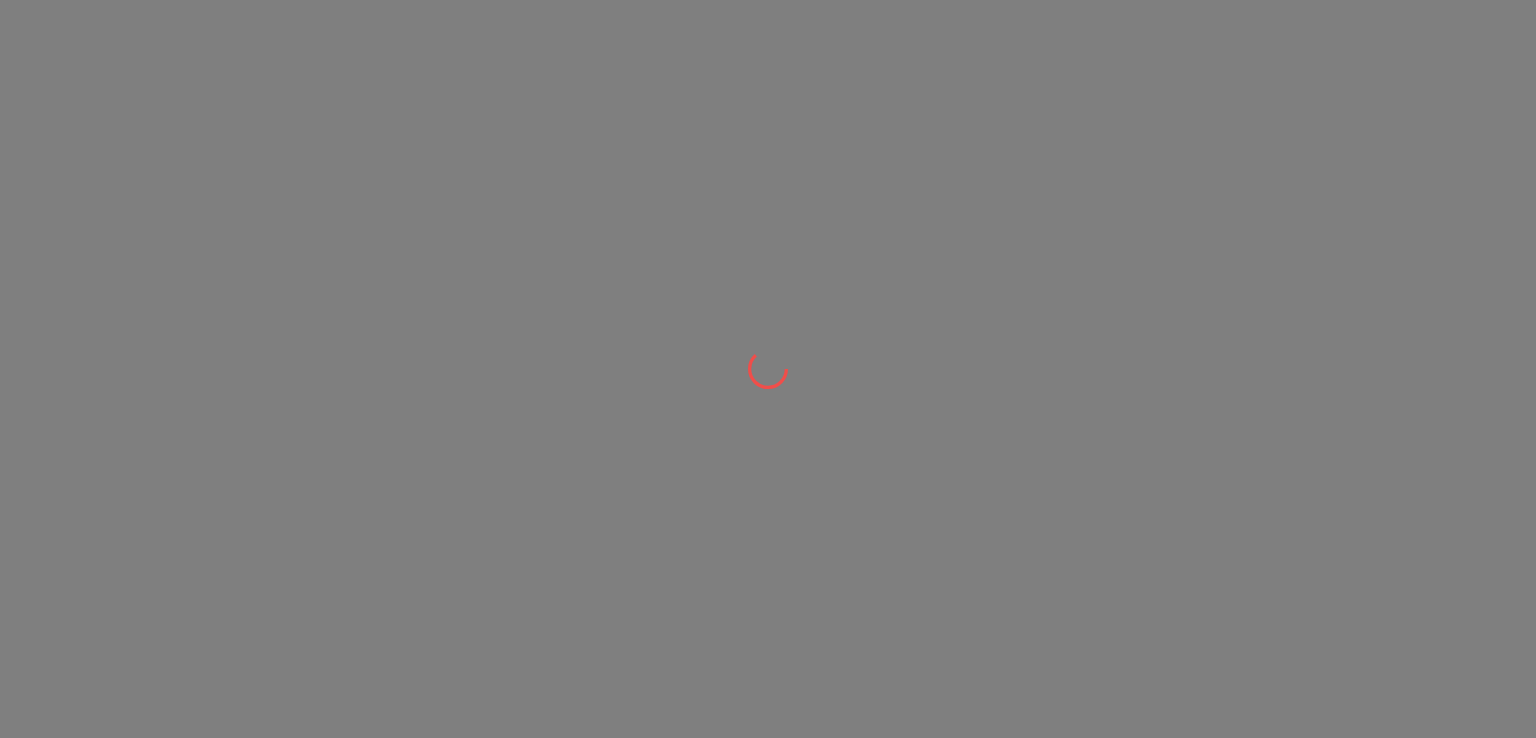 scroll, scrollTop: 0, scrollLeft: 0, axis: both 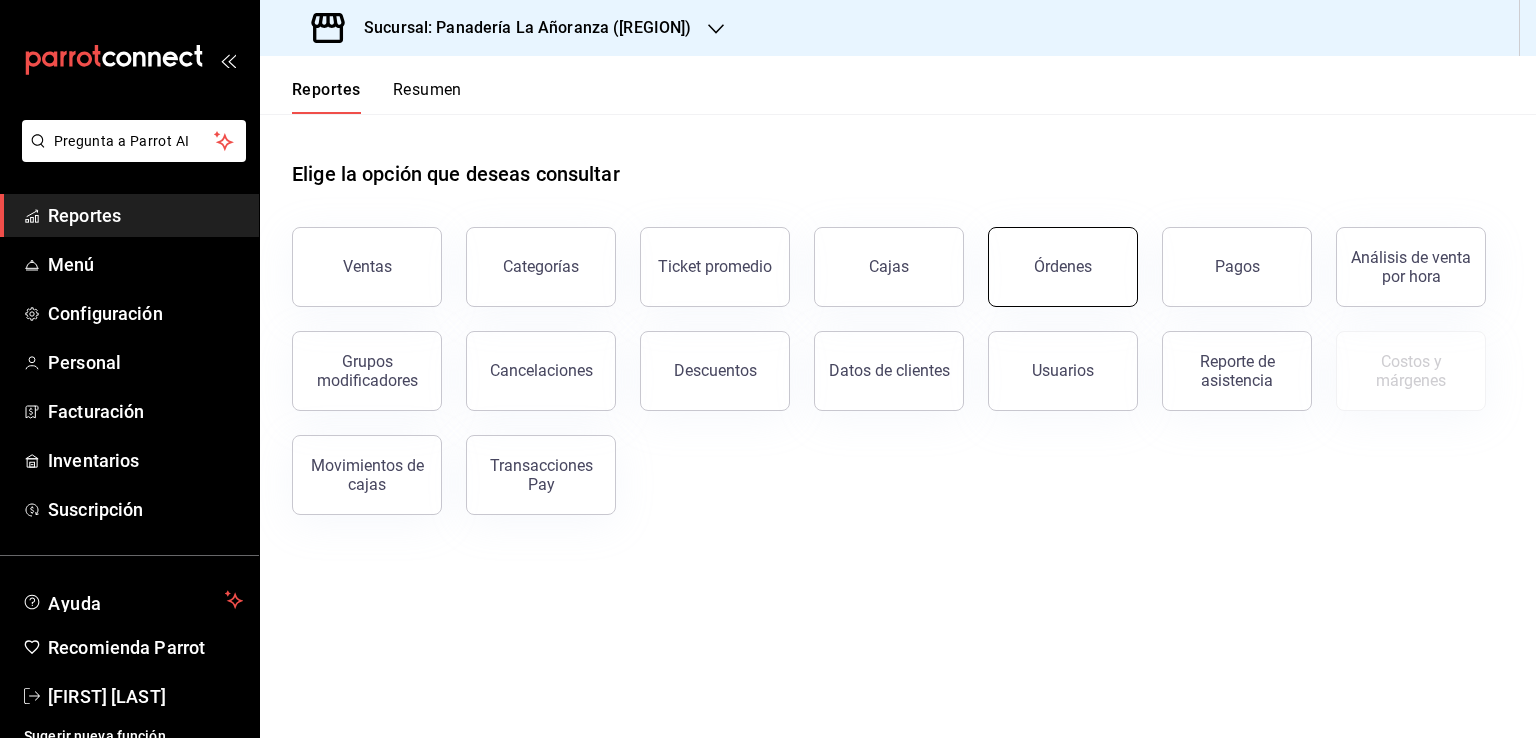 click on "Órdenes" at bounding box center [1063, 267] 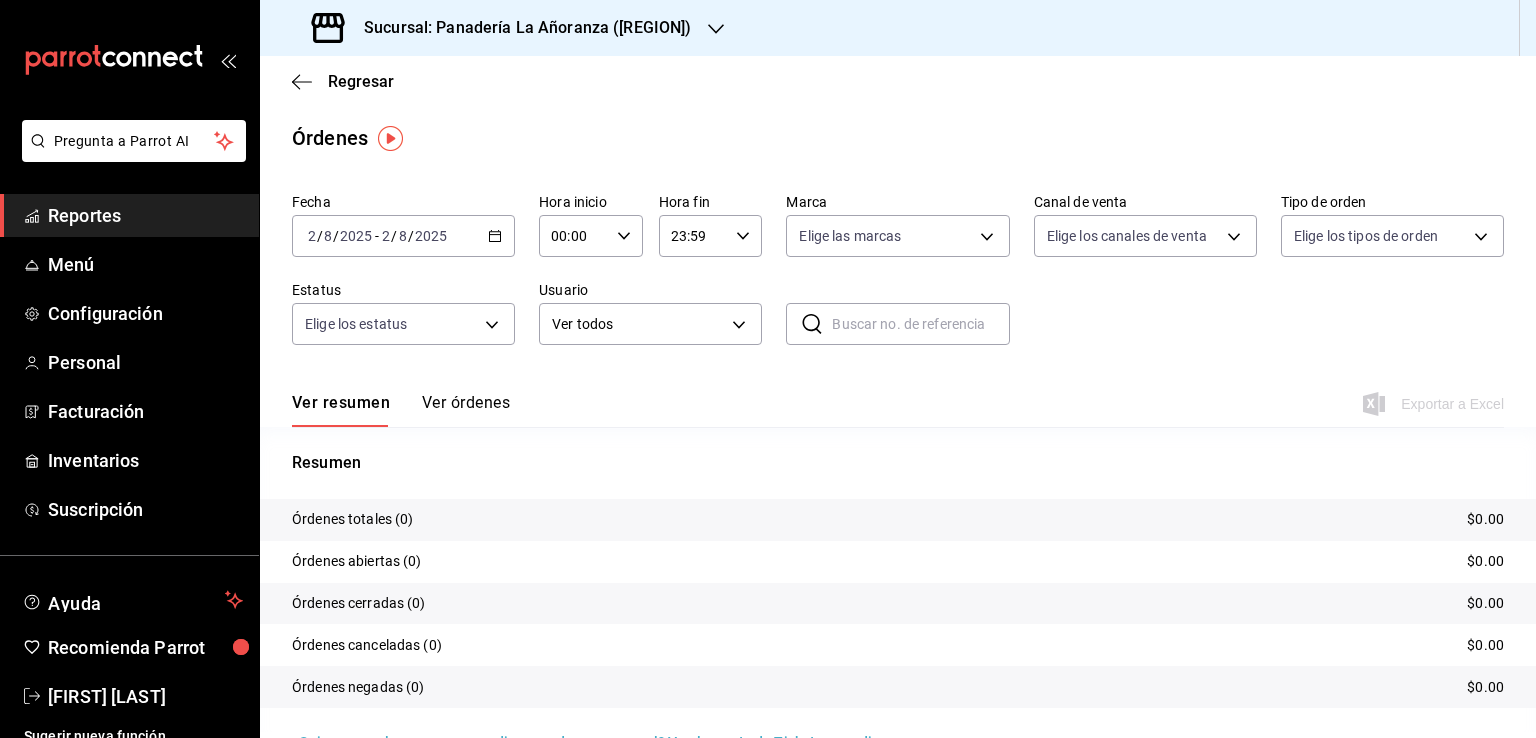 click 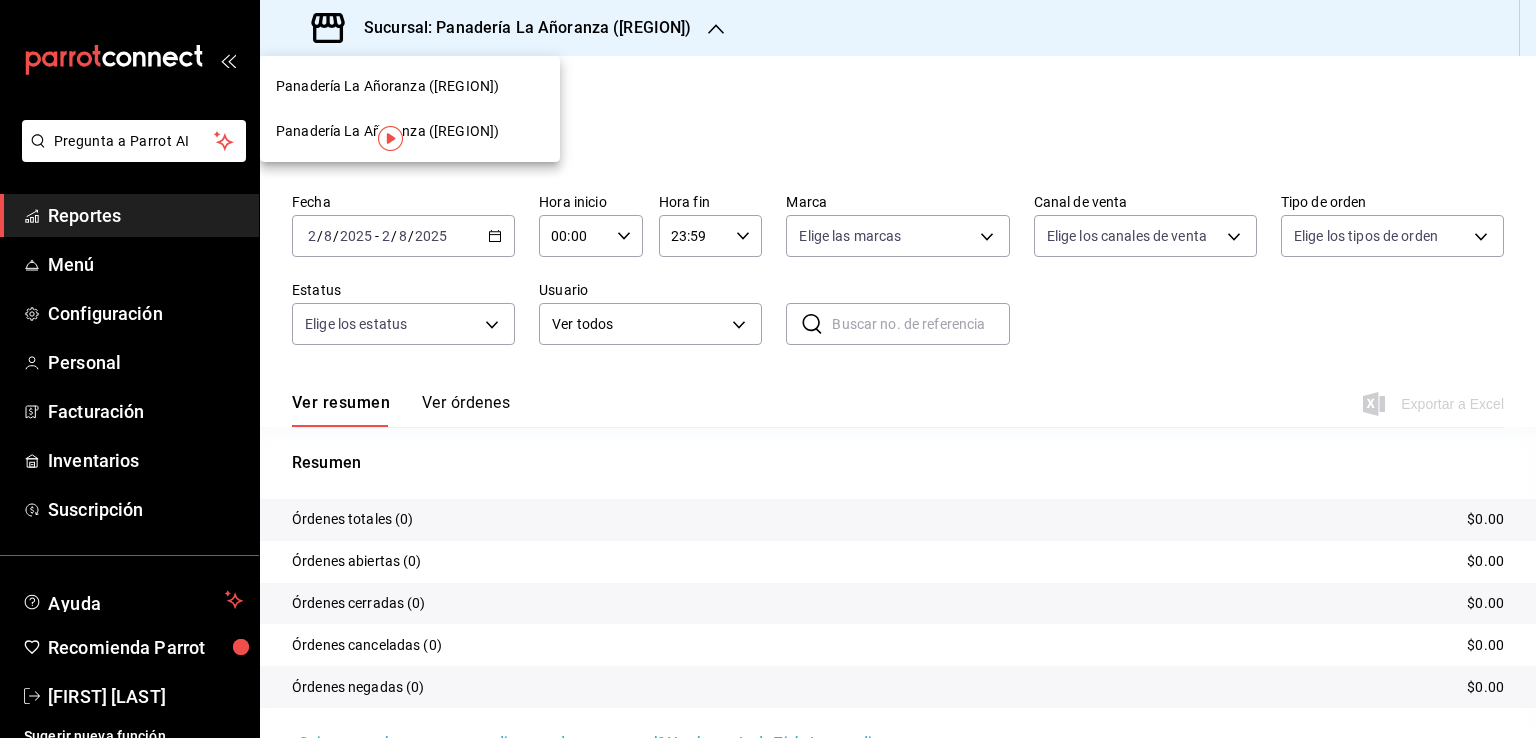 click on "Panadería La Añoranza ([REGION])" at bounding box center (387, 131) 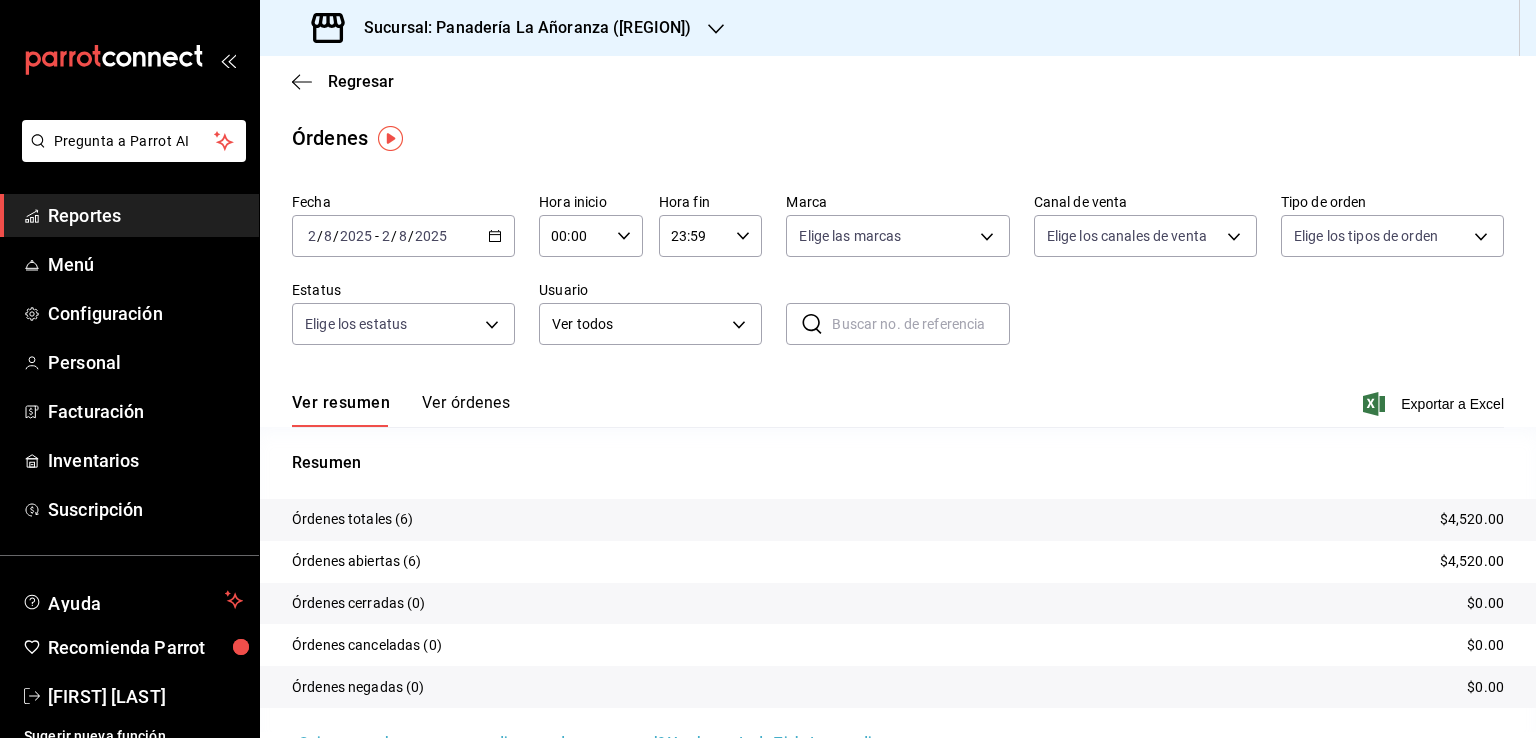 click on "Reportes" at bounding box center [145, 215] 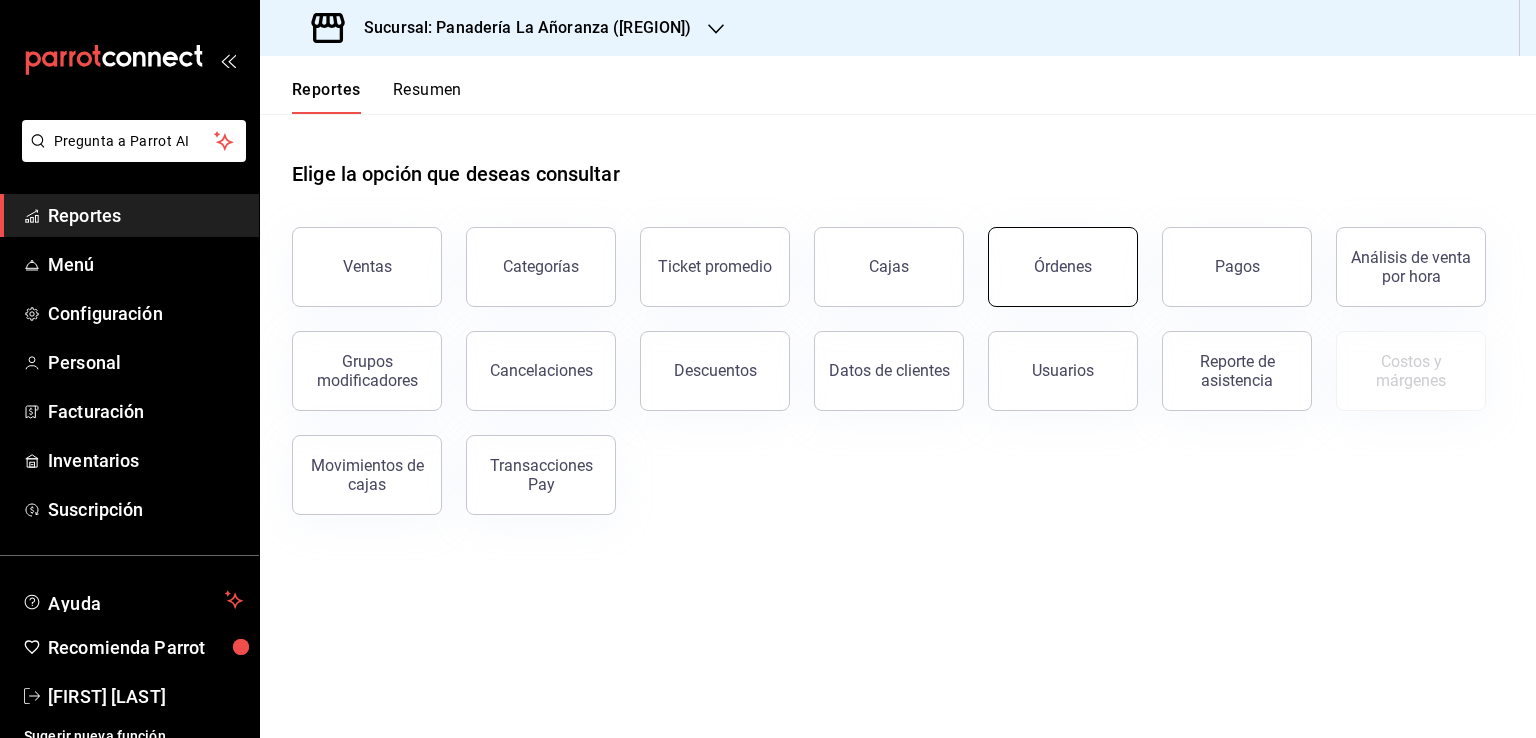 click on "Órdenes" at bounding box center [1063, 266] 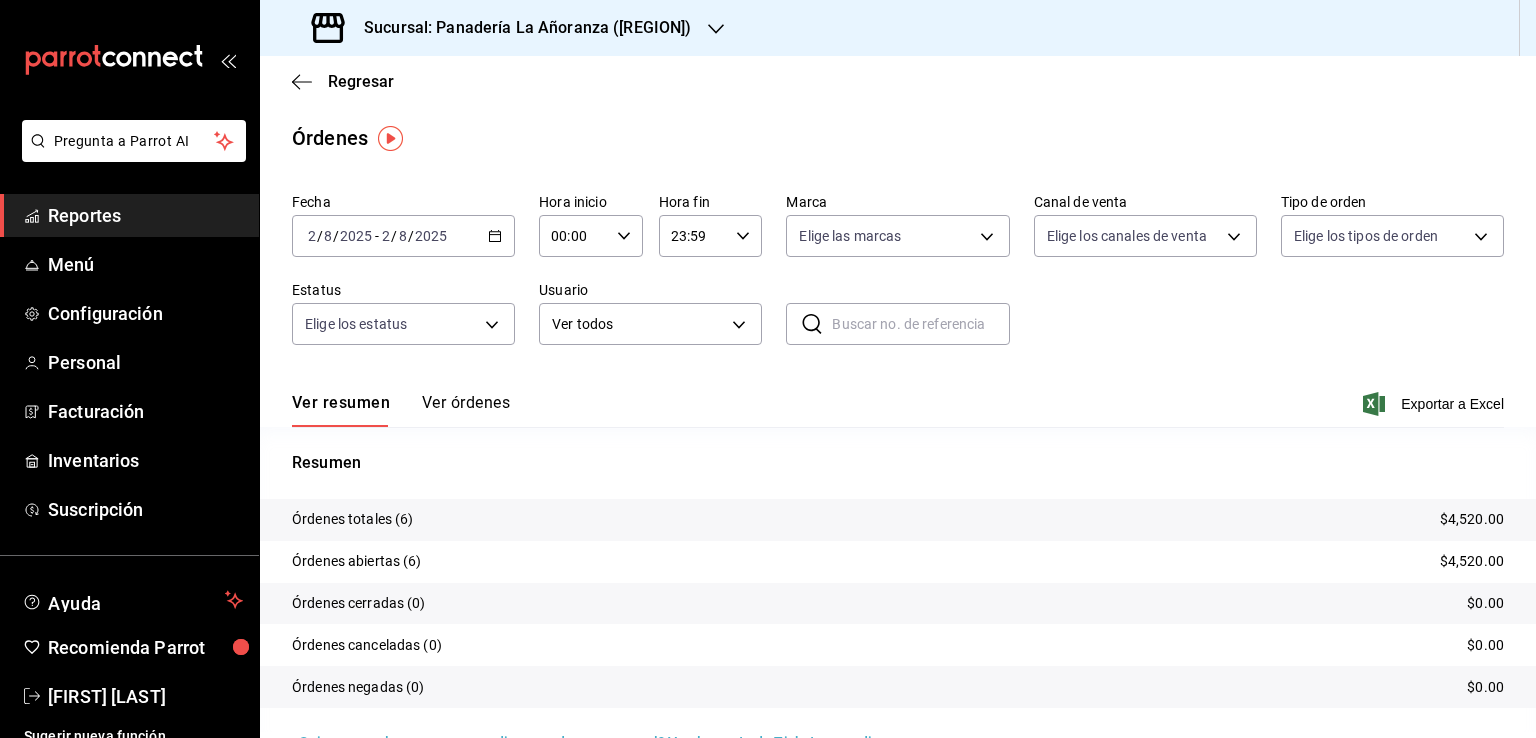 click on "Reportes" at bounding box center [145, 215] 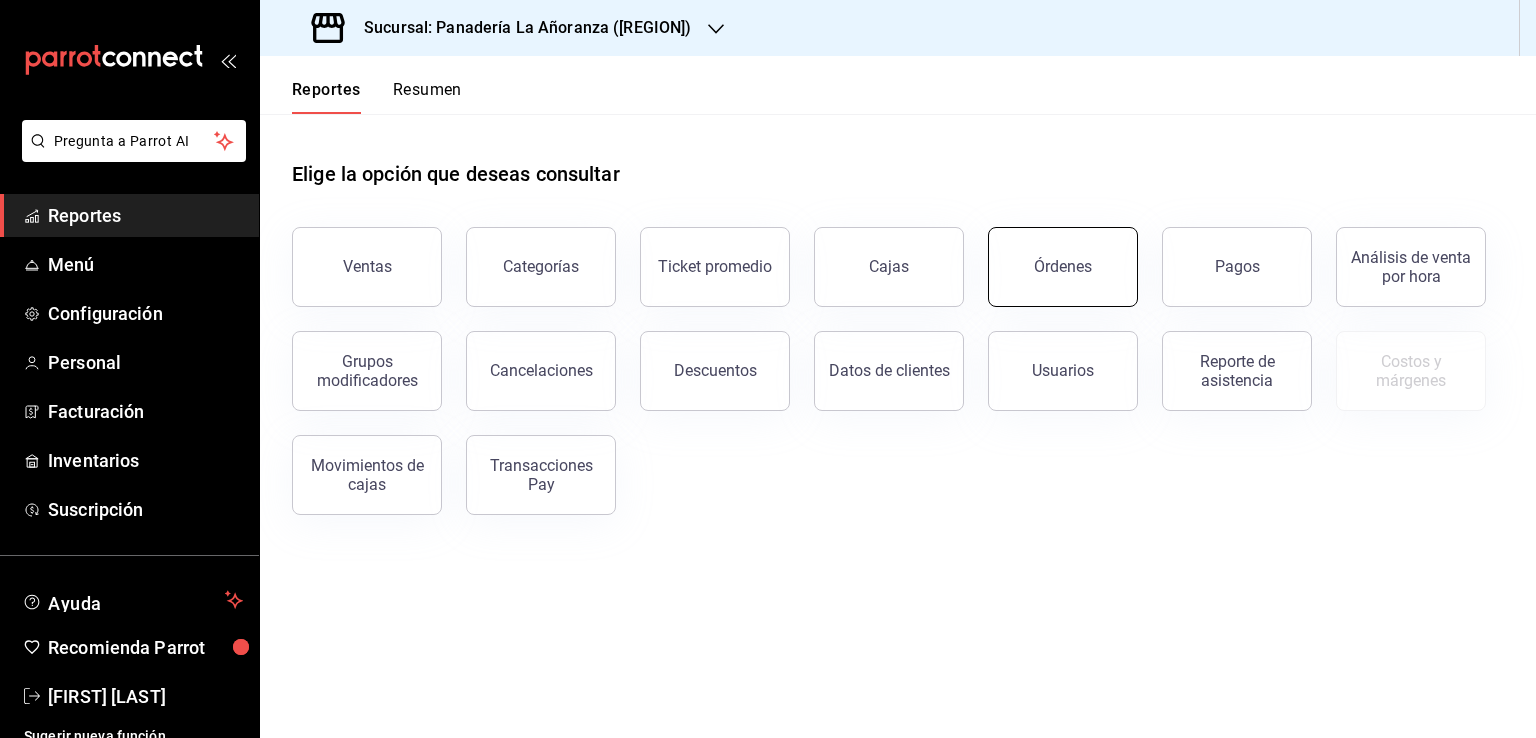 click on "Órdenes" at bounding box center (1063, 267) 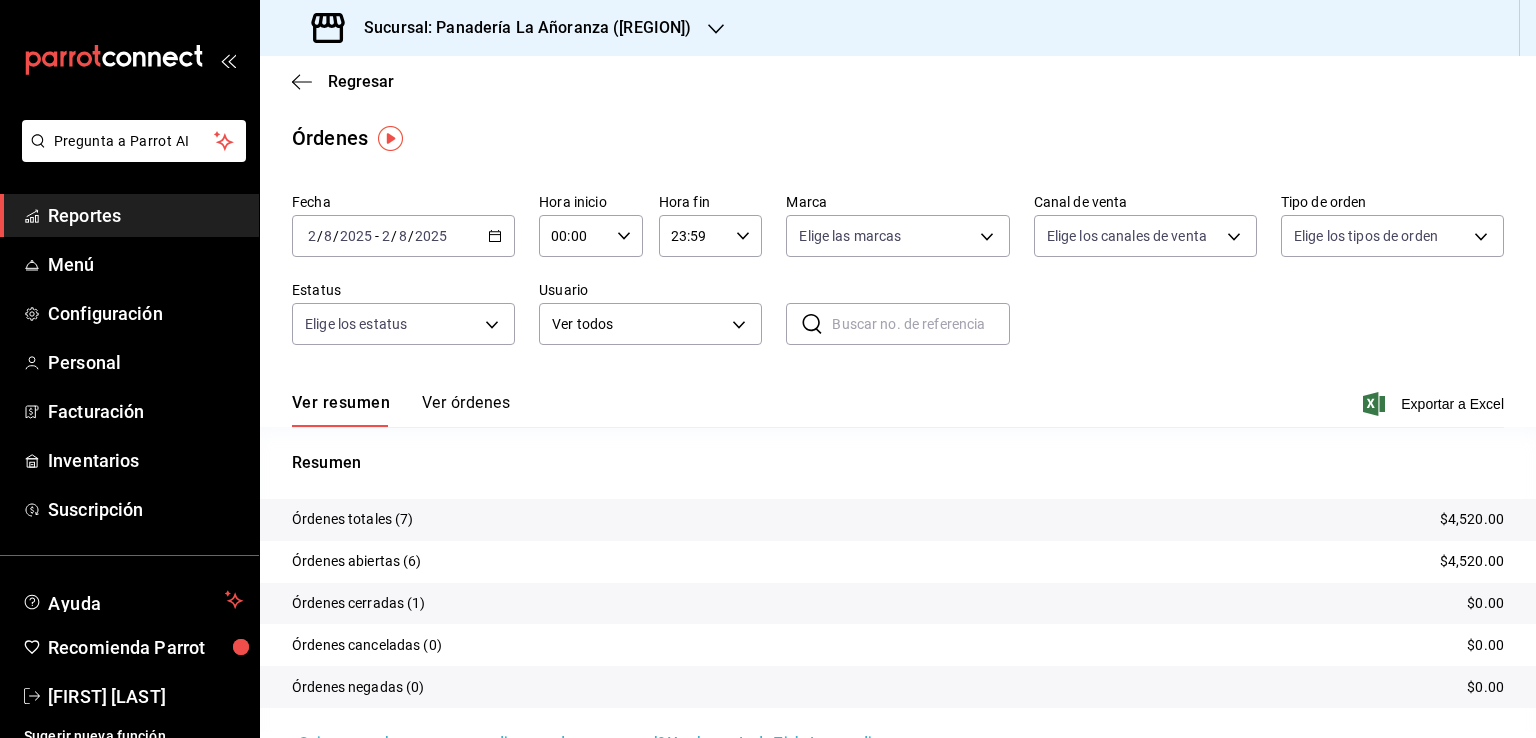 click 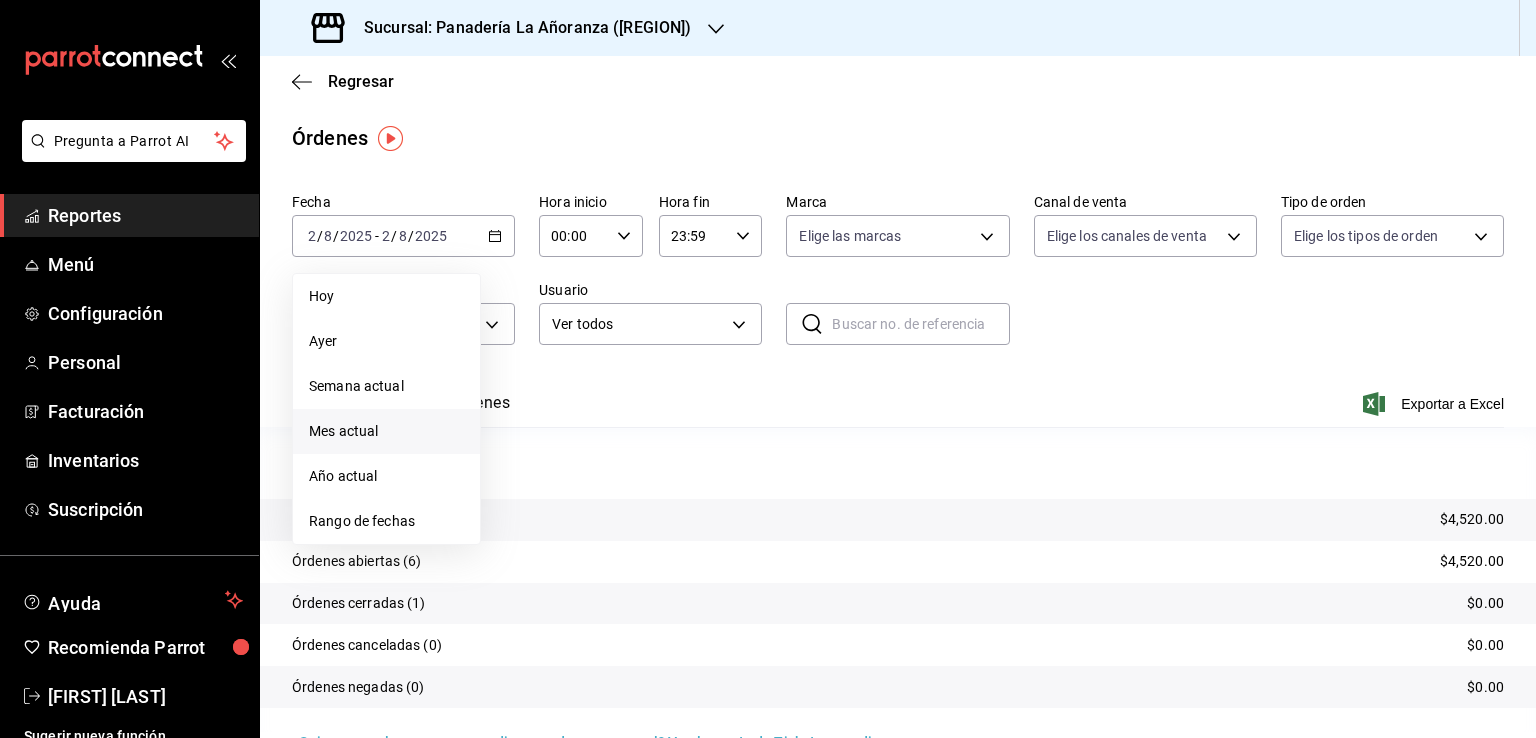 click on "Mes actual" at bounding box center [386, 431] 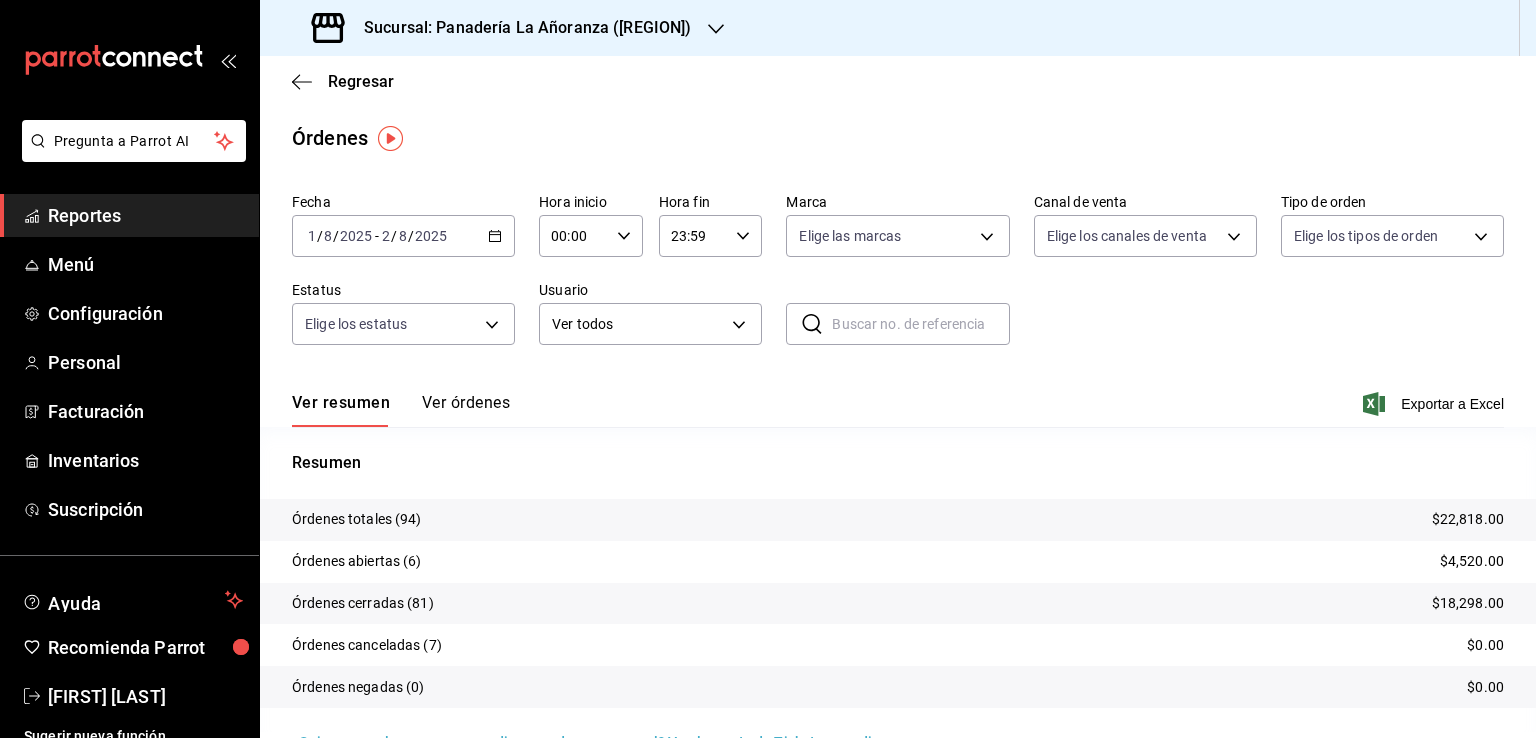 click 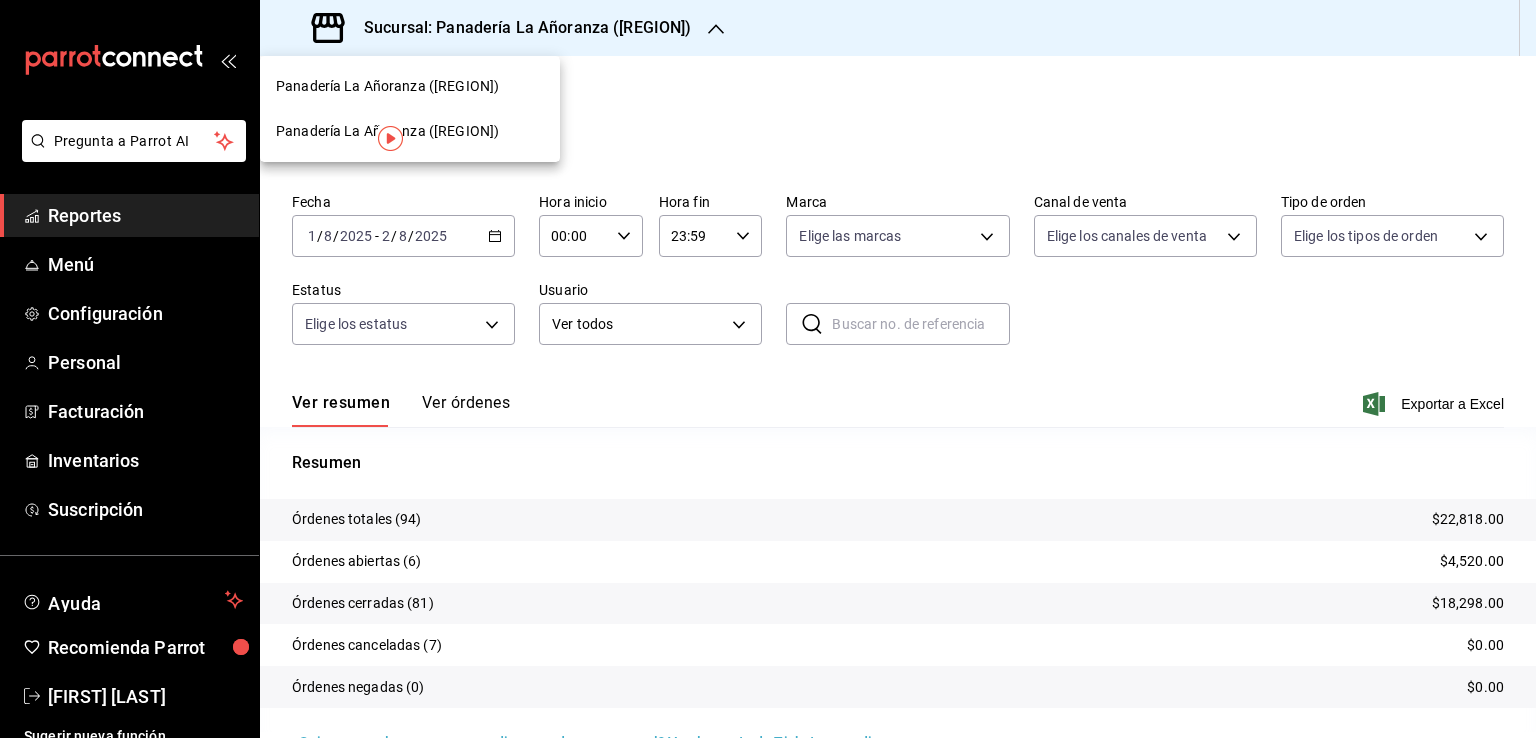click on "Panadería La Añoranza ([LOCATION])" at bounding box center (387, 86) 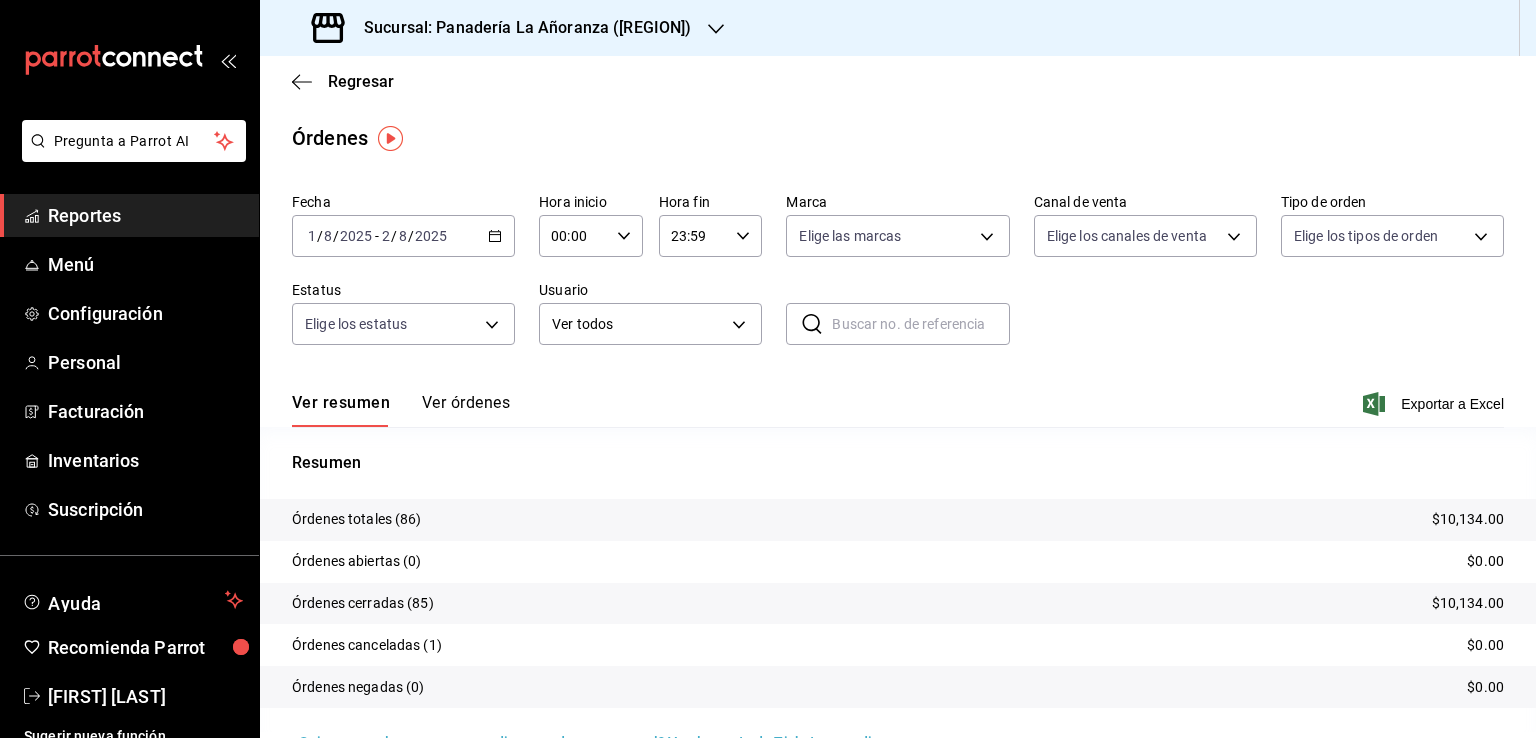 click on "Reportes" at bounding box center (145, 215) 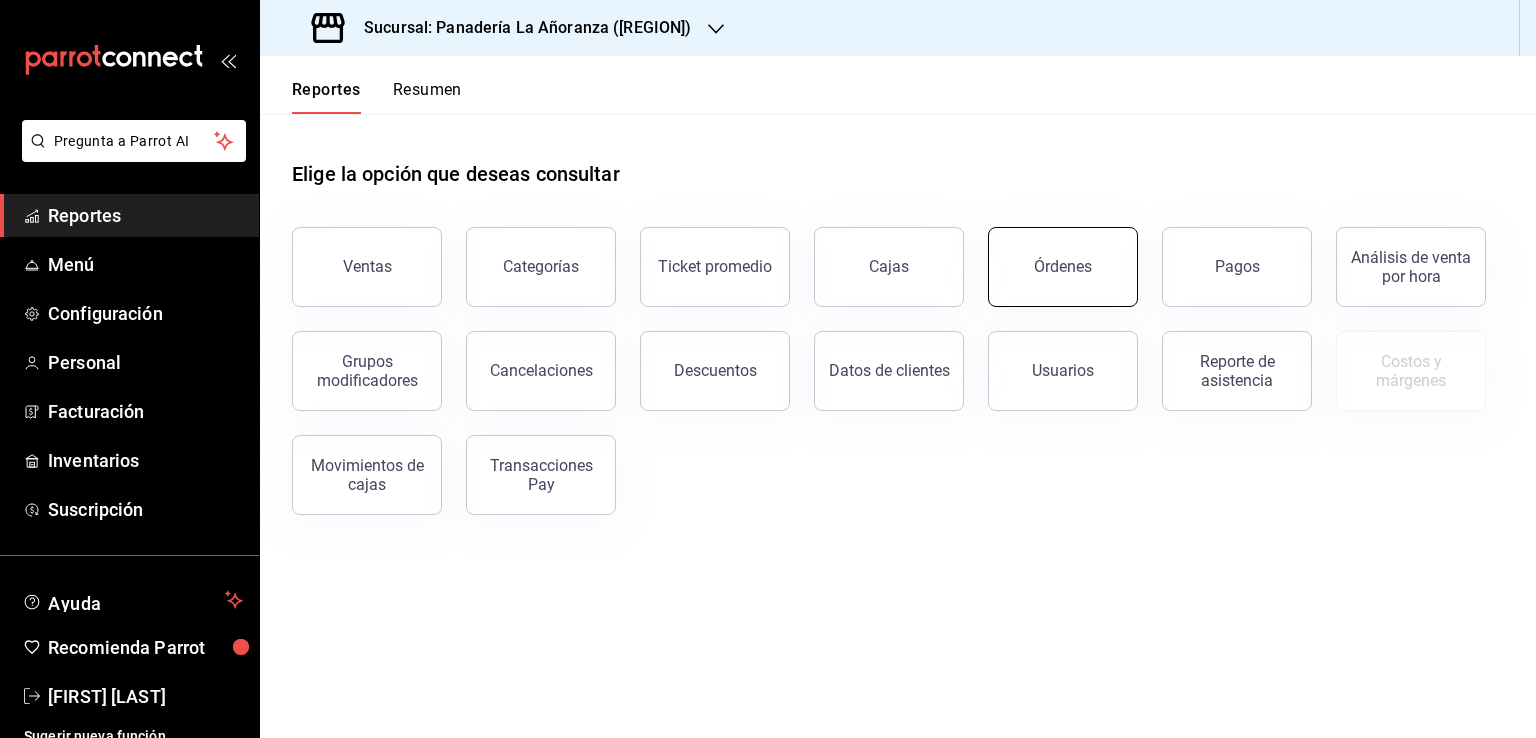 click on "Órdenes" at bounding box center (1063, 266) 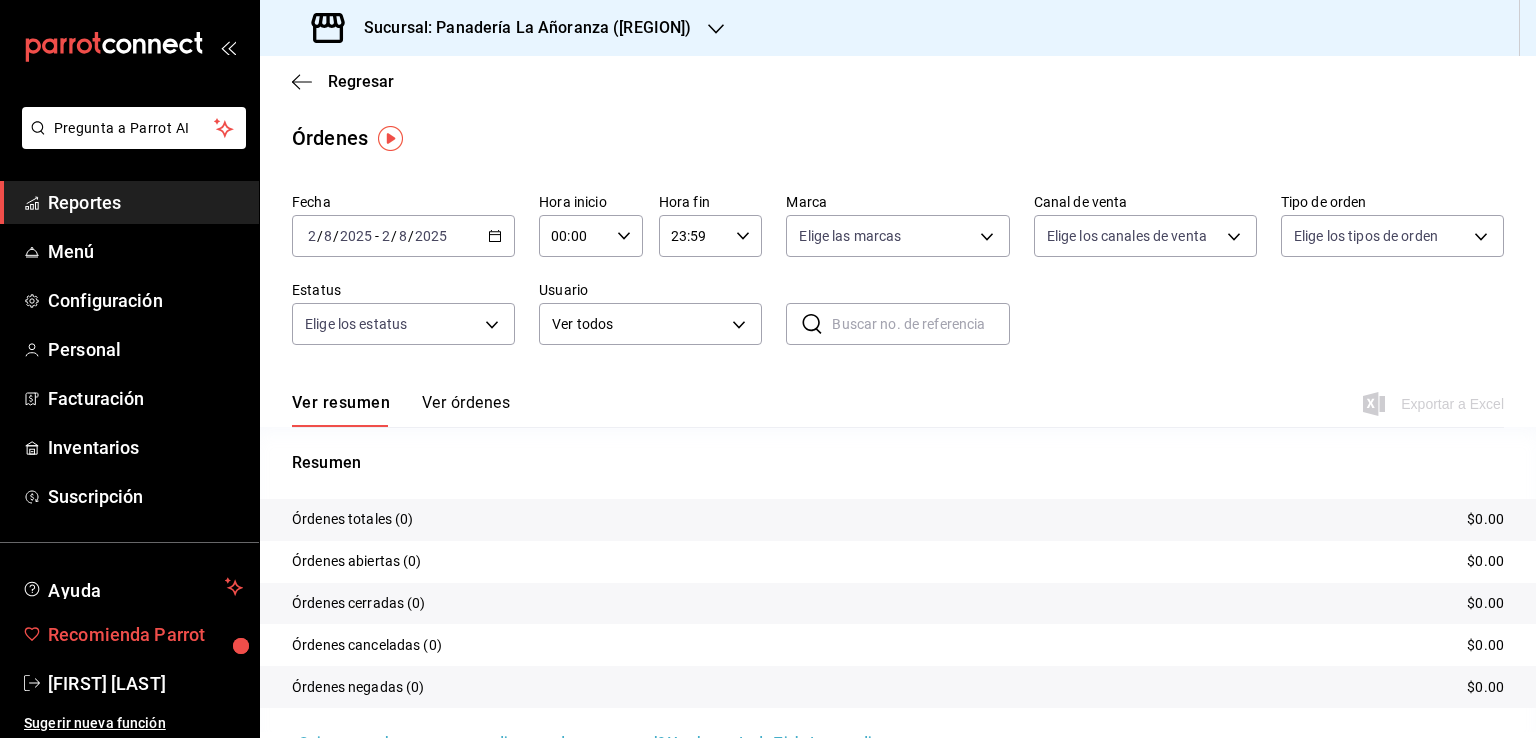 scroll, scrollTop: 16, scrollLeft: 0, axis: vertical 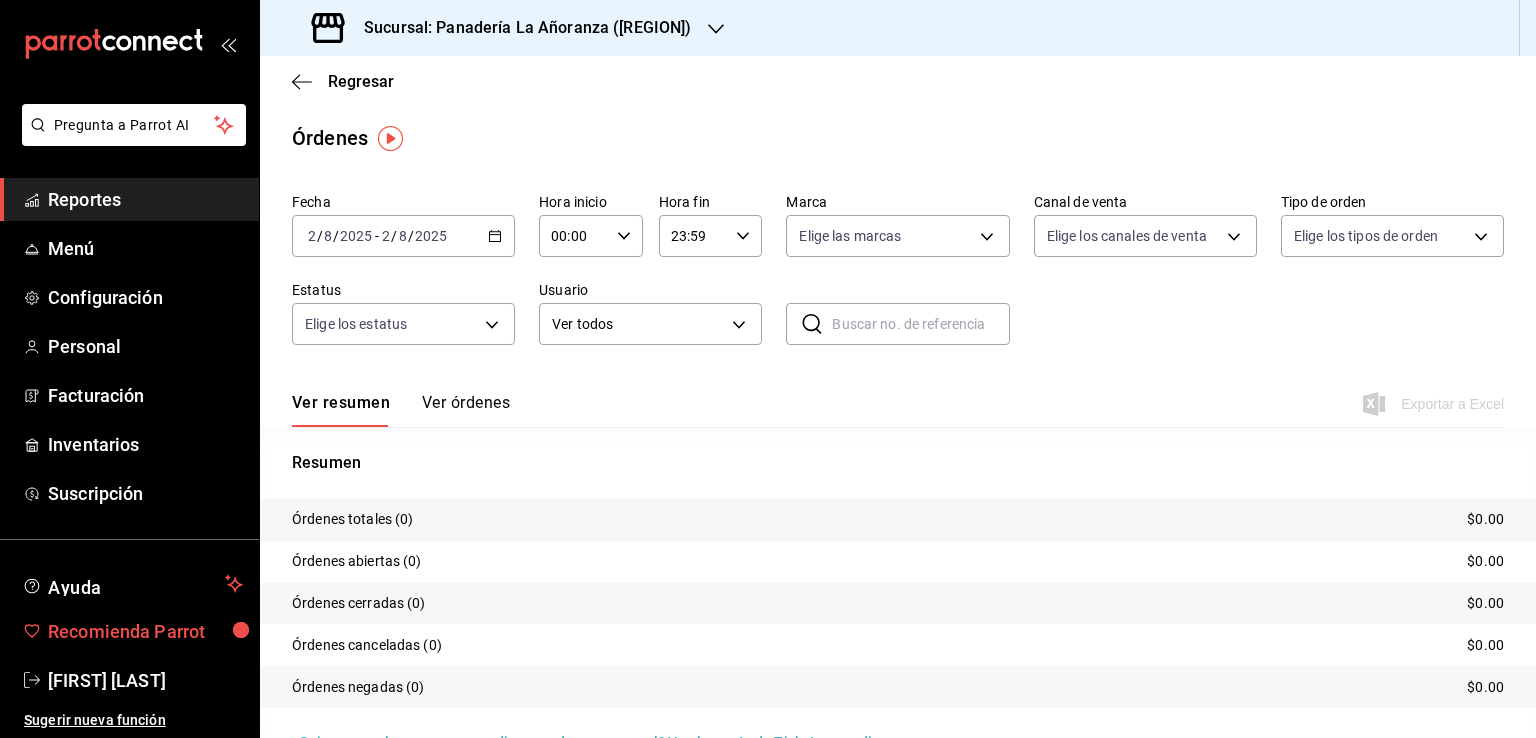 click on "Recomienda Parrot" at bounding box center [145, 631] 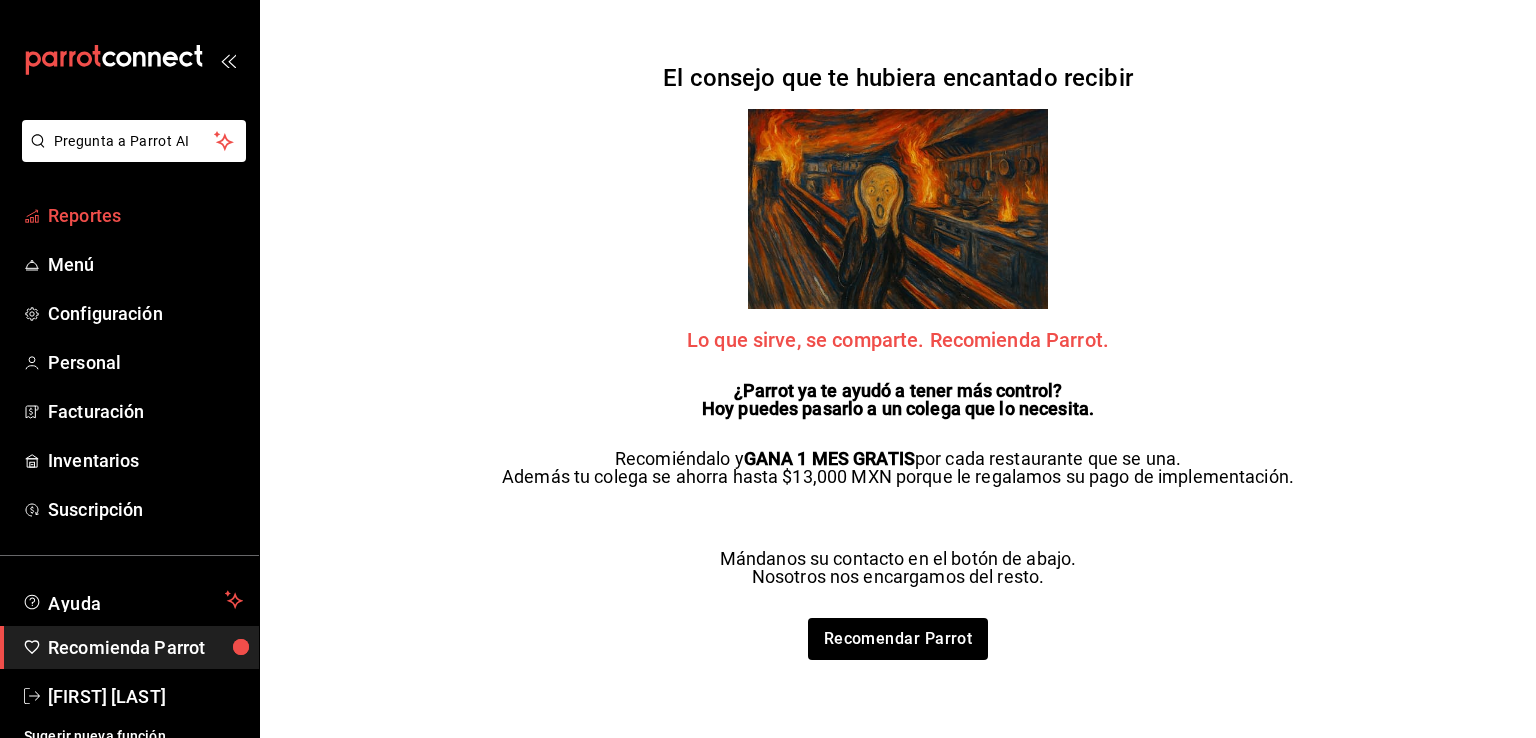 click on "Reportes" at bounding box center [145, 215] 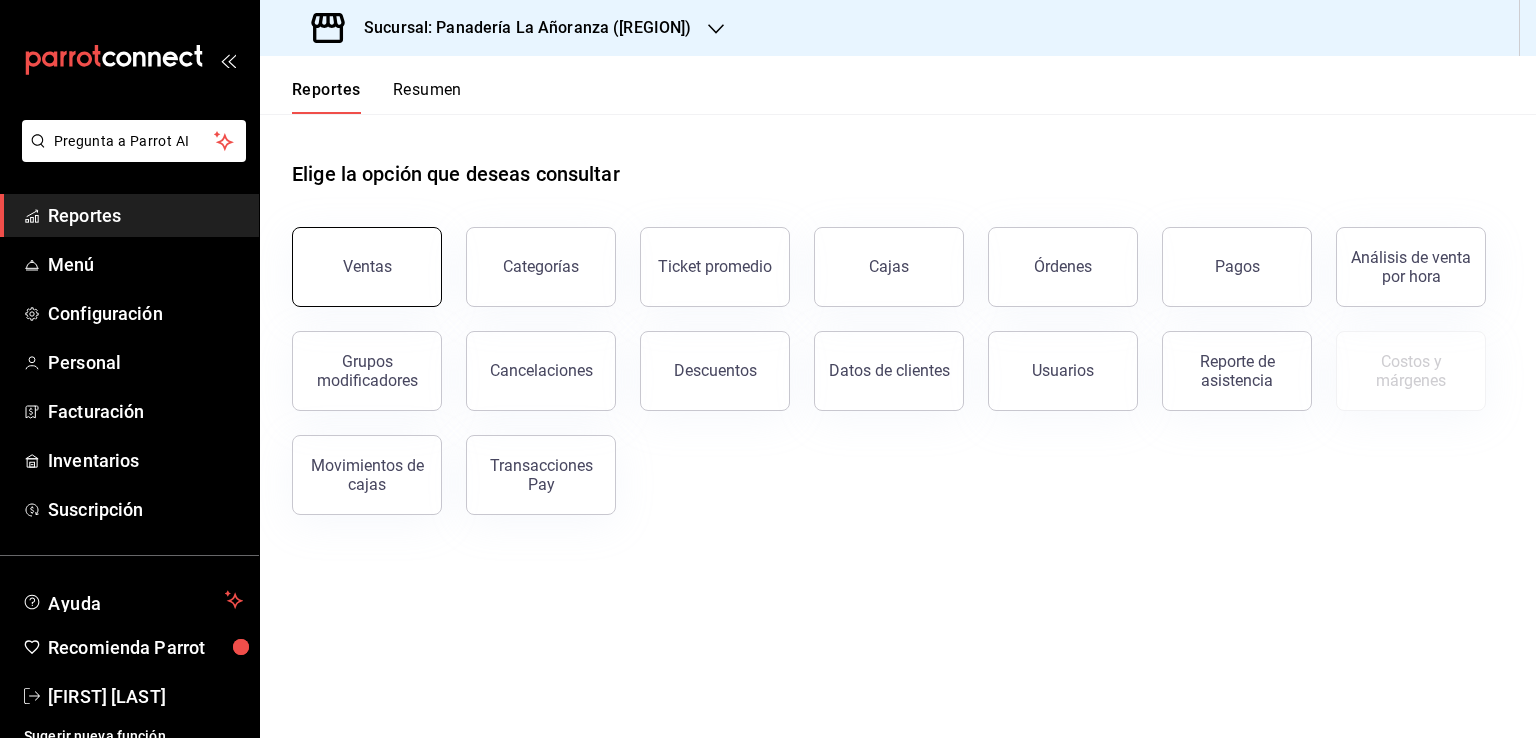 click on "Ventas" at bounding box center [367, 267] 